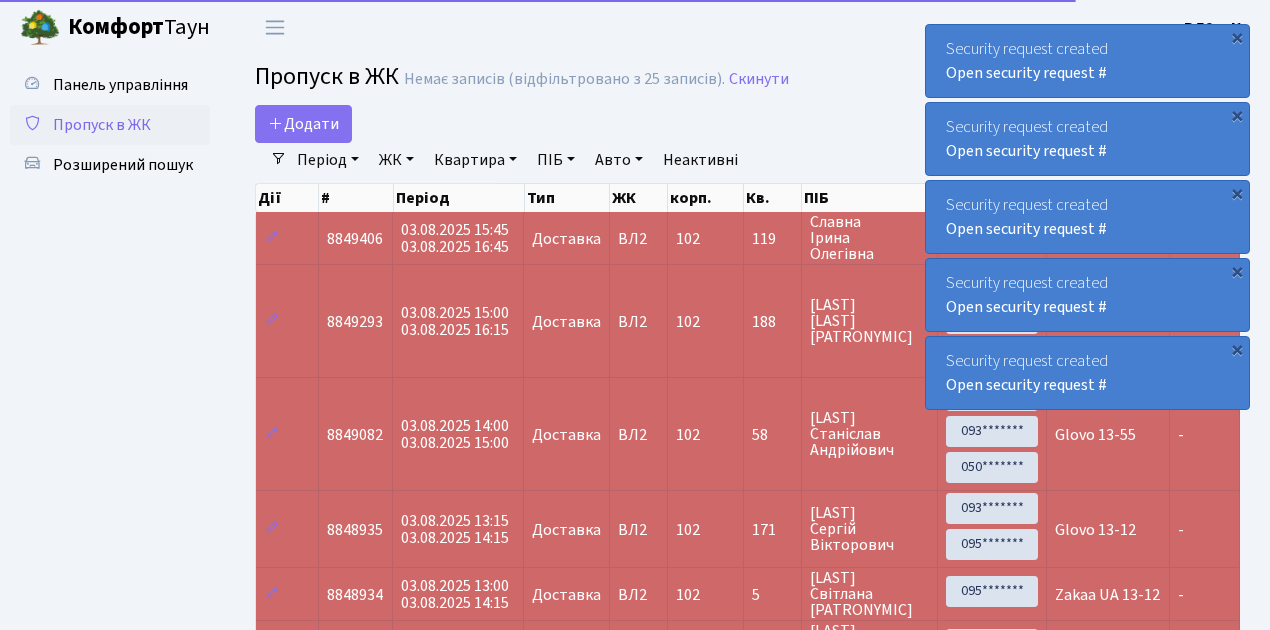 select on "25" 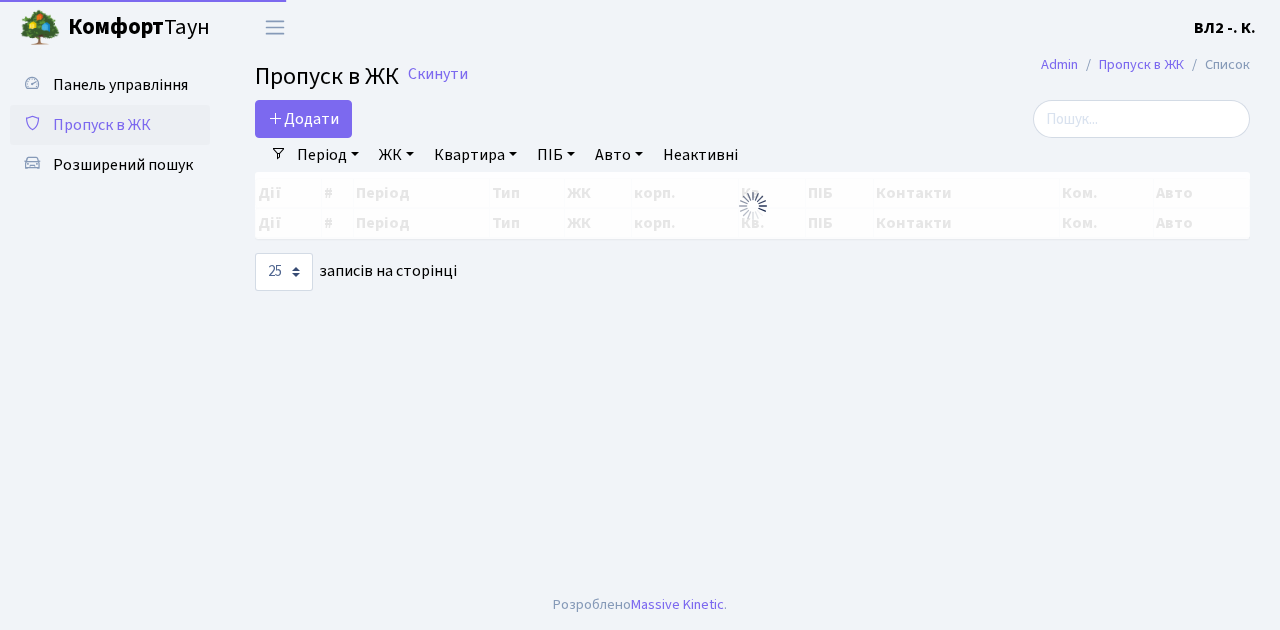 select on "25" 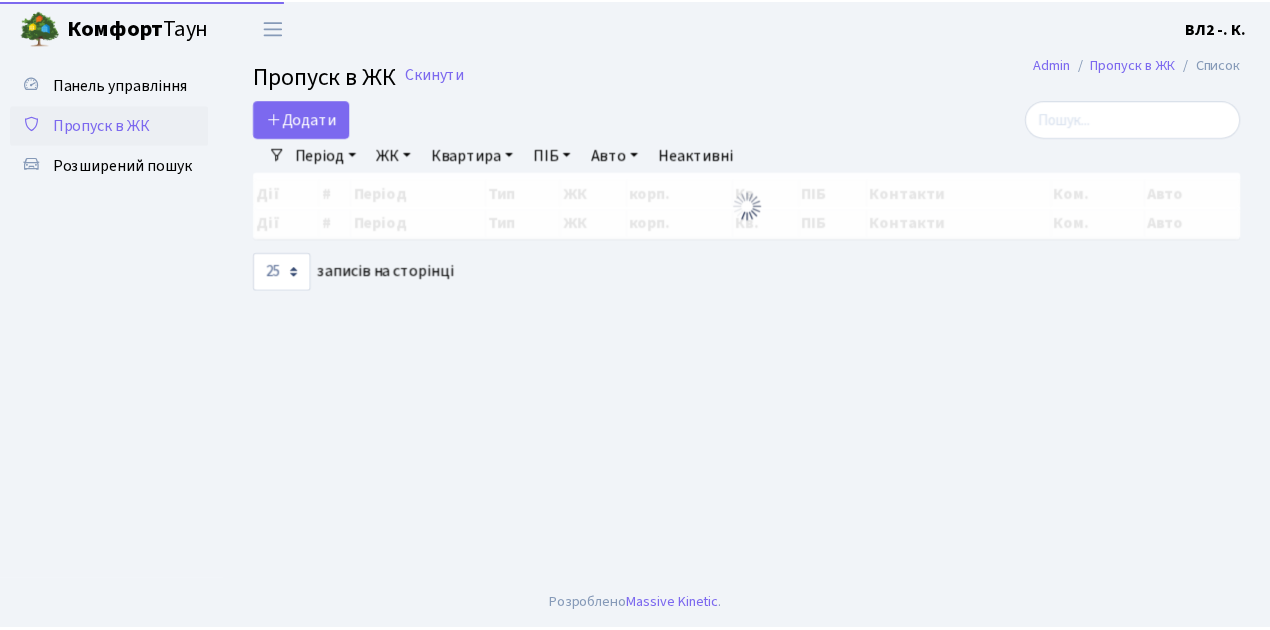 scroll, scrollTop: 0, scrollLeft: 0, axis: both 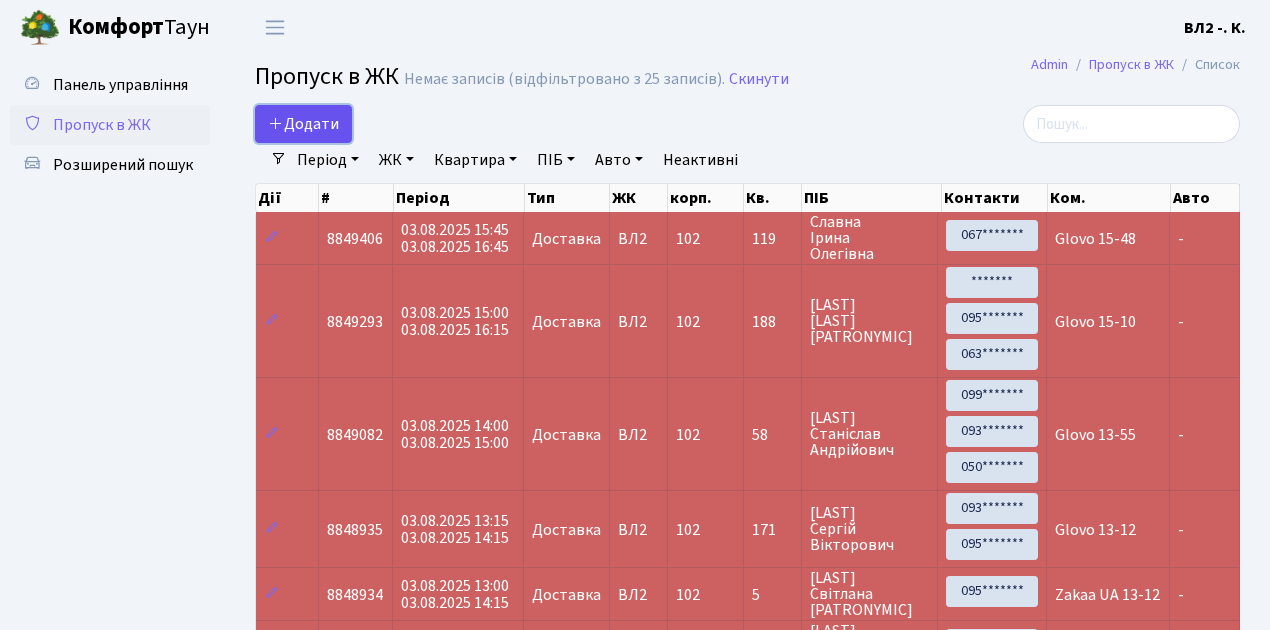 click on "Додати" at bounding box center [303, 124] 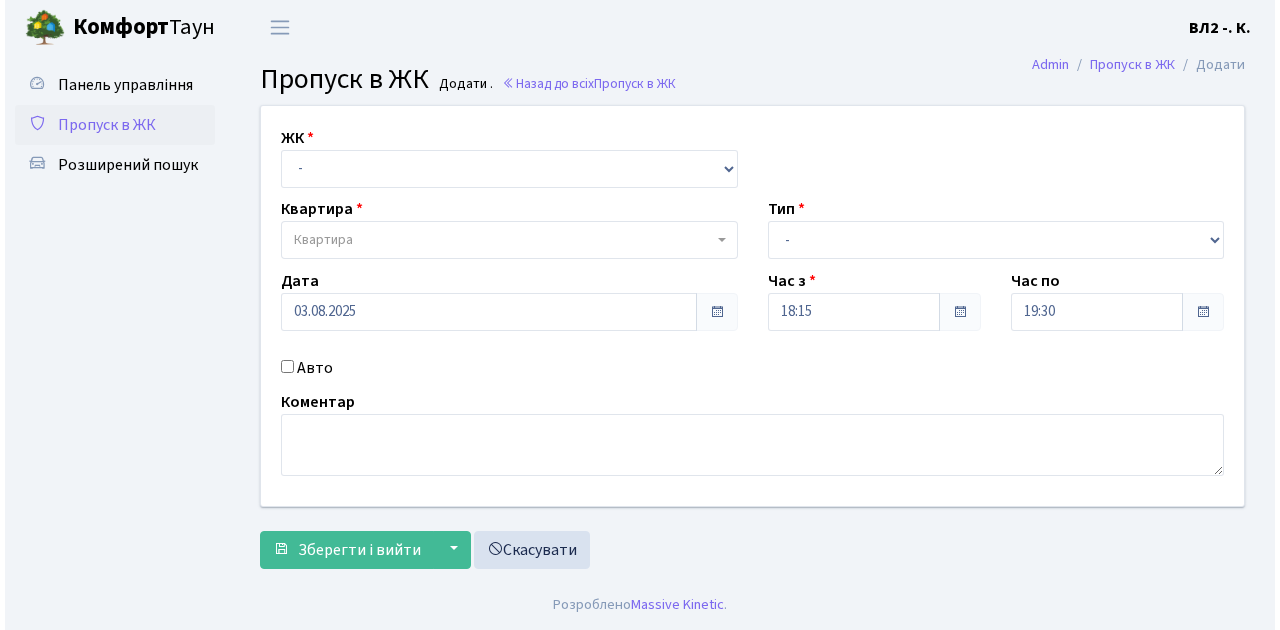scroll, scrollTop: 0, scrollLeft: 0, axis: both 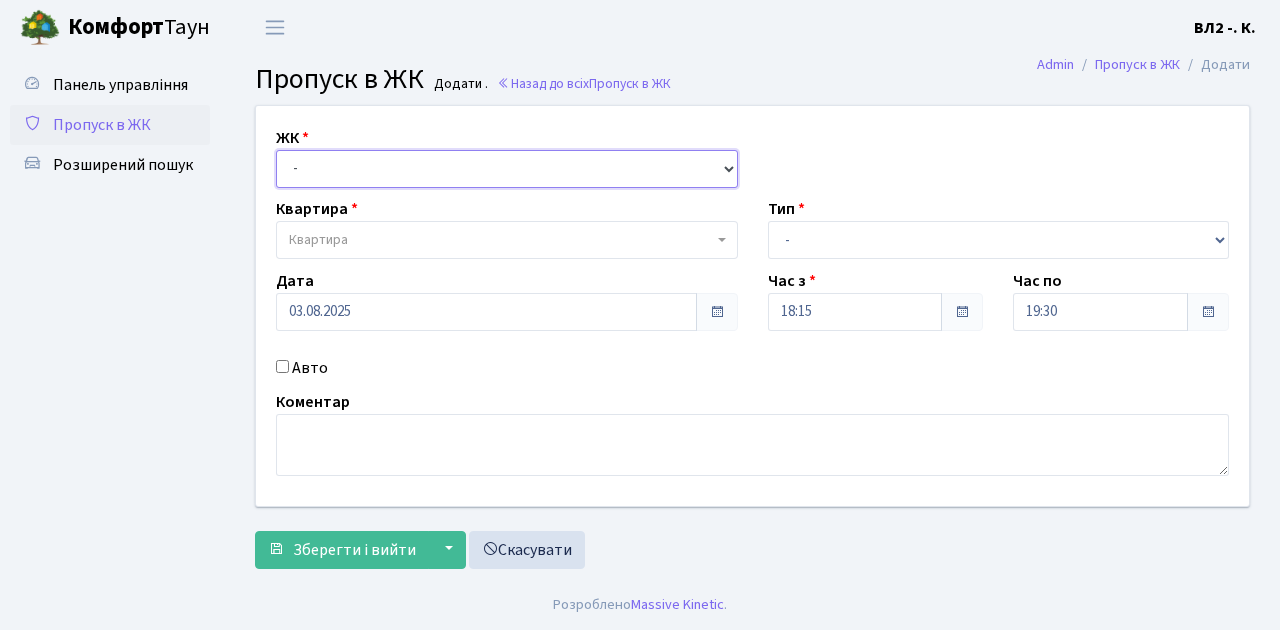 click on "-
ВЛ1, Ужгородський пров., 4/1
ВЛ2, Голосіївський просп., 76
ВЛ3, пр.Голосіївський, 78/2" at bounding box center [507, 169] 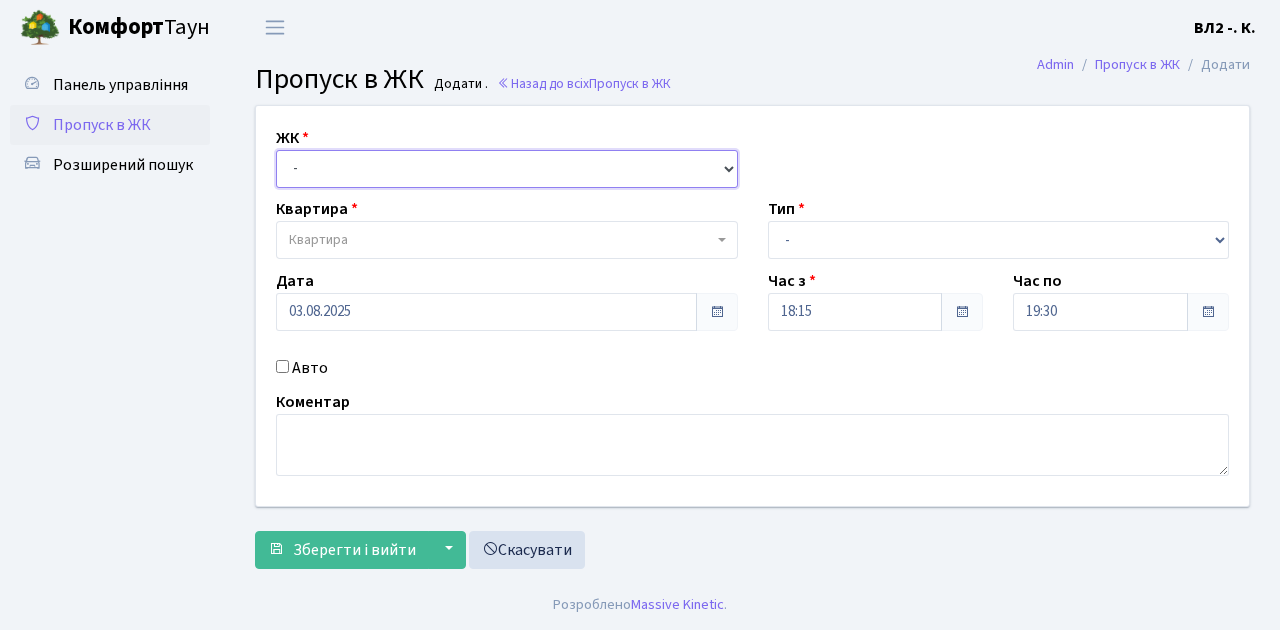 select on "317" 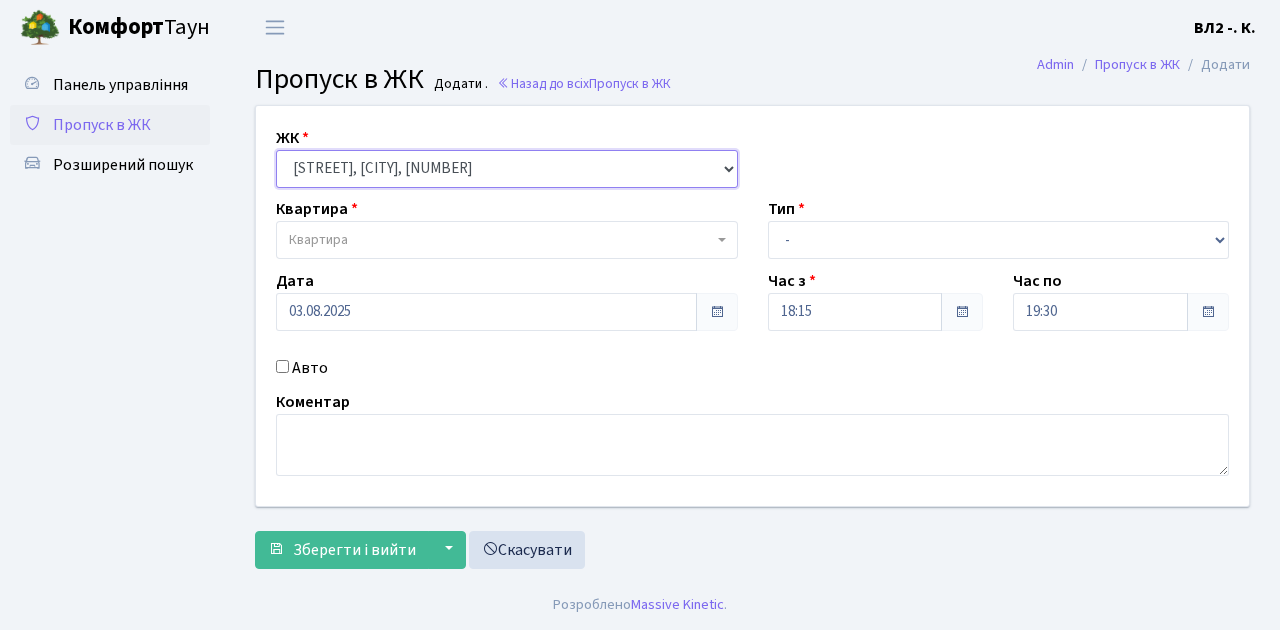 click on "-
ВЛ1, Ужгородський пров., 4/1
ВЛ2, Голосіївський просп., 76
ВЛ3, пр.Голосіївський, 78/2" at bounding box center (507, 169) 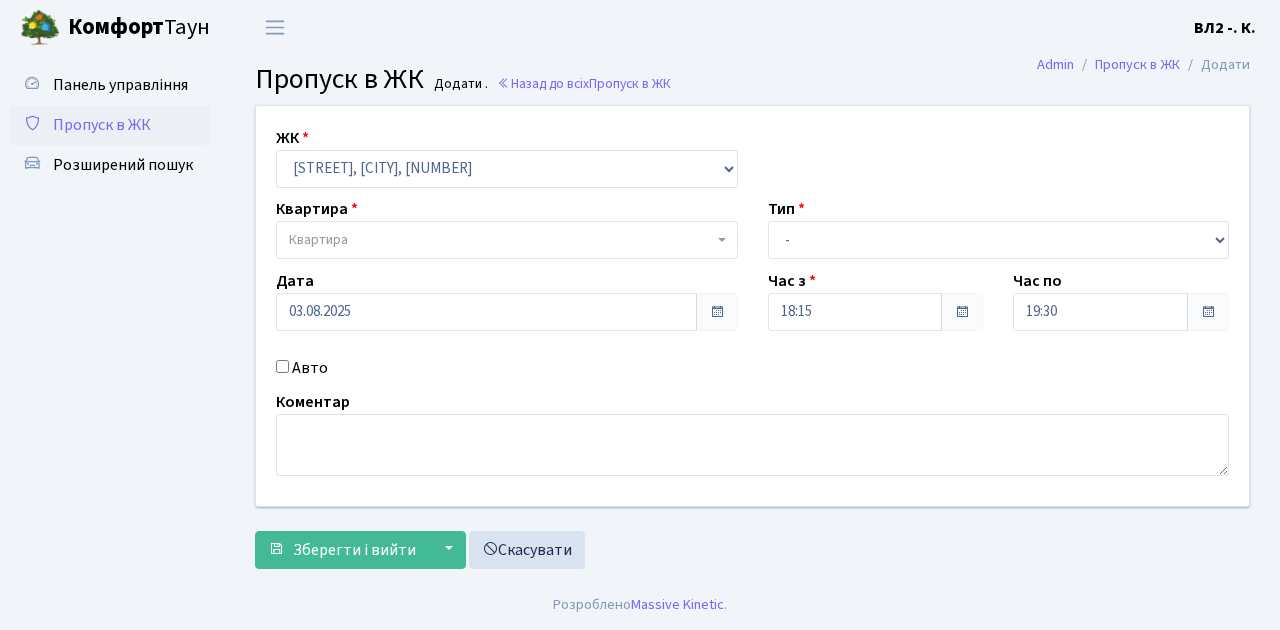 click at bounding box center [722, 240] 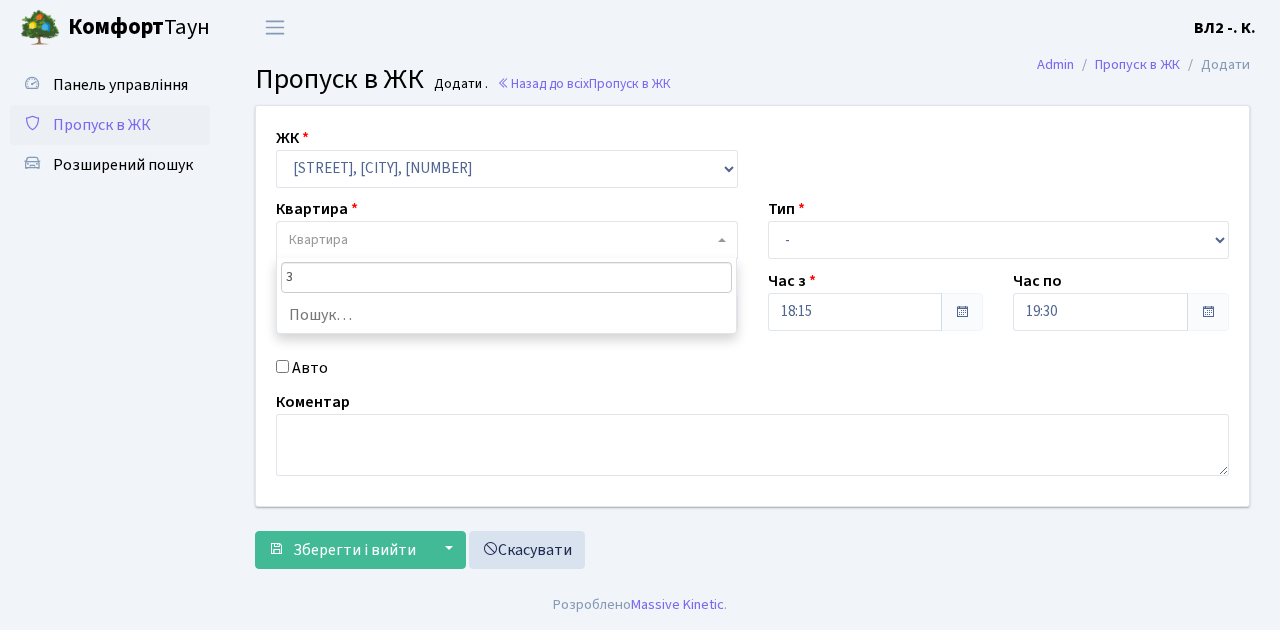 type on "31" 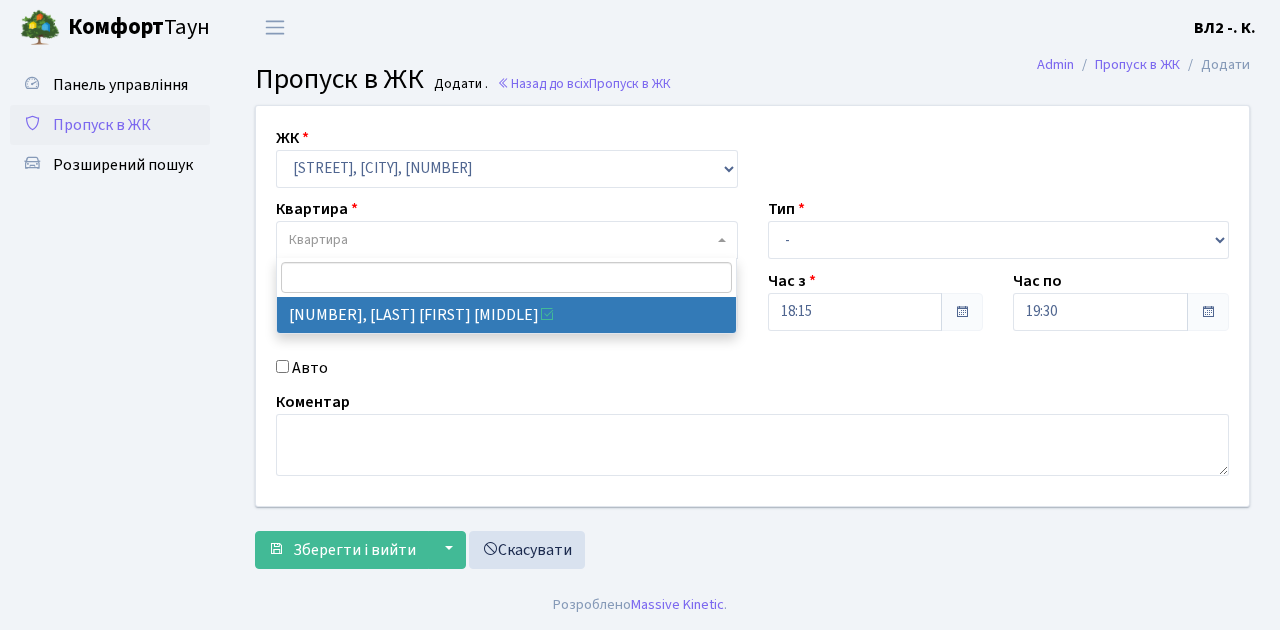select on "38032" 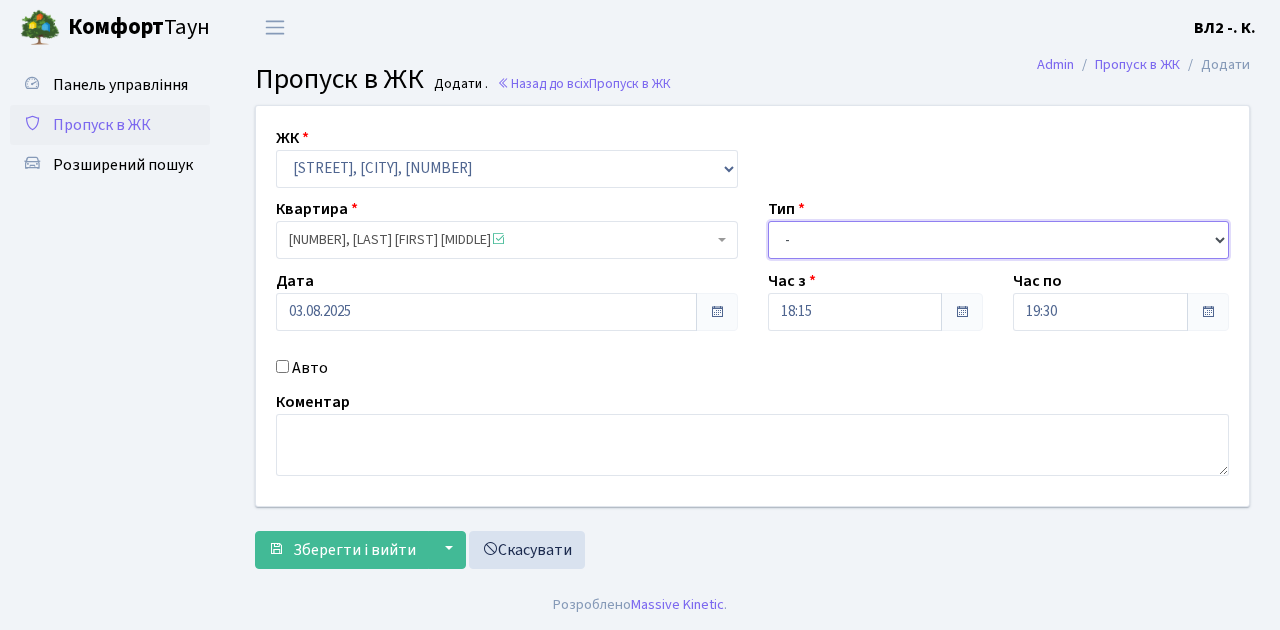 click on "-
Доставка
Таксі
Гості
Сервіс" at bounding box center [999, 240] 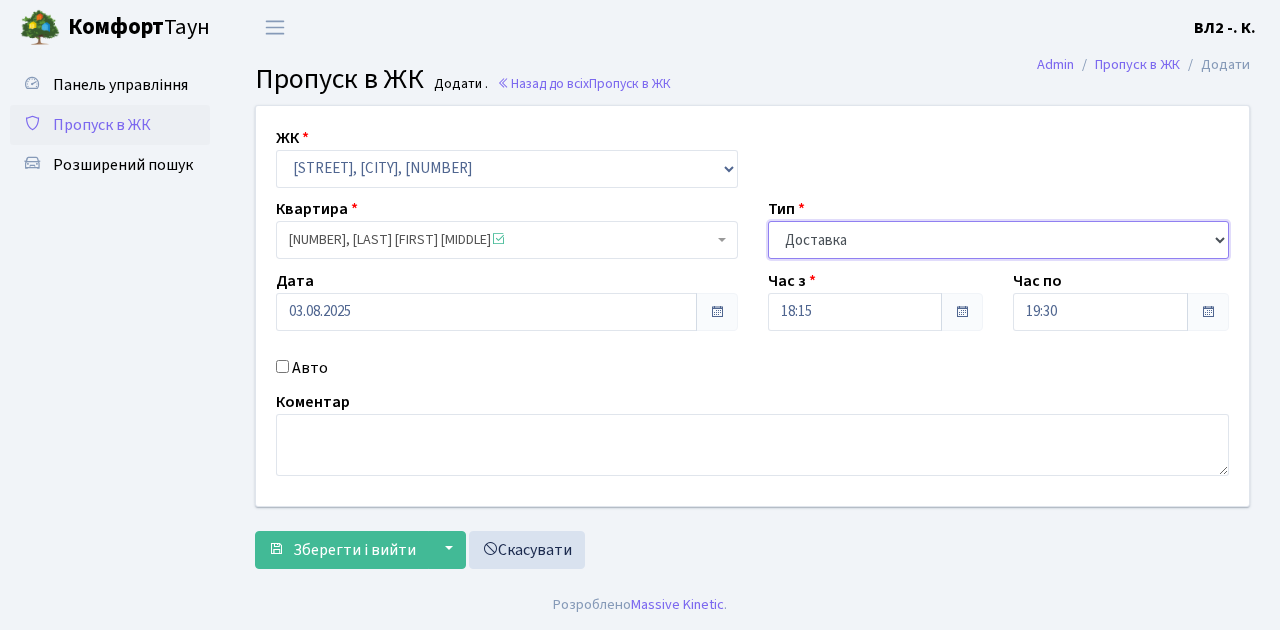 click on "-
Доставка
Таксі
Гості
Сервіс" at bounding box center (999, 240) 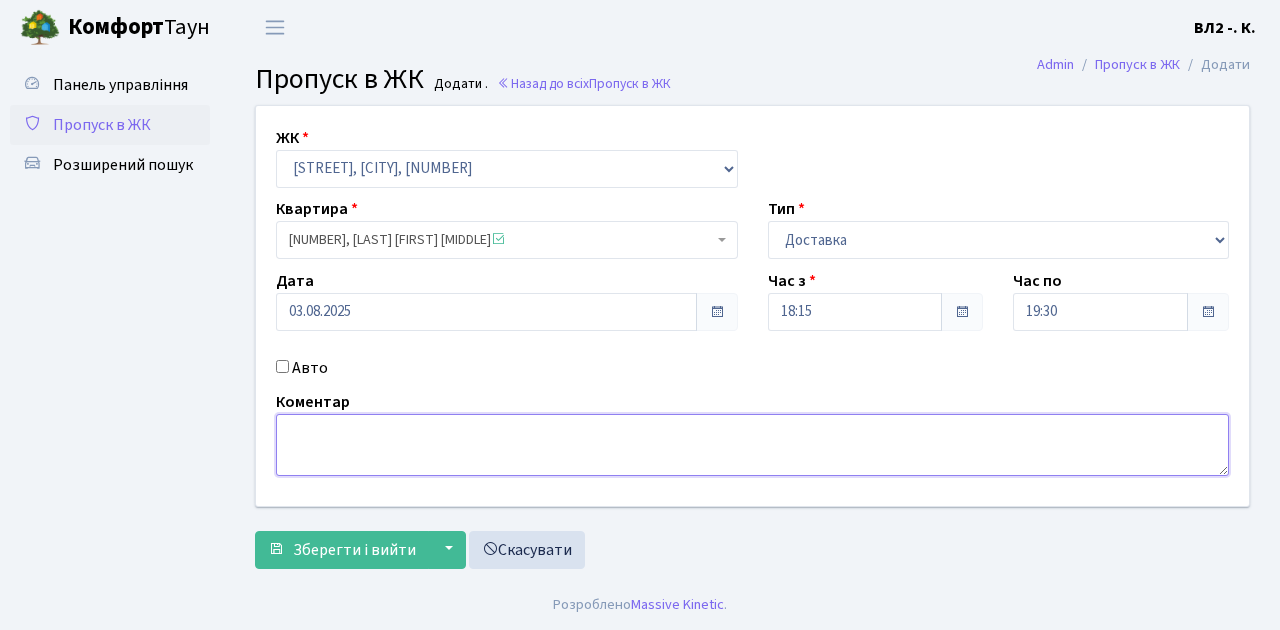click at bounding box center [752, 445] 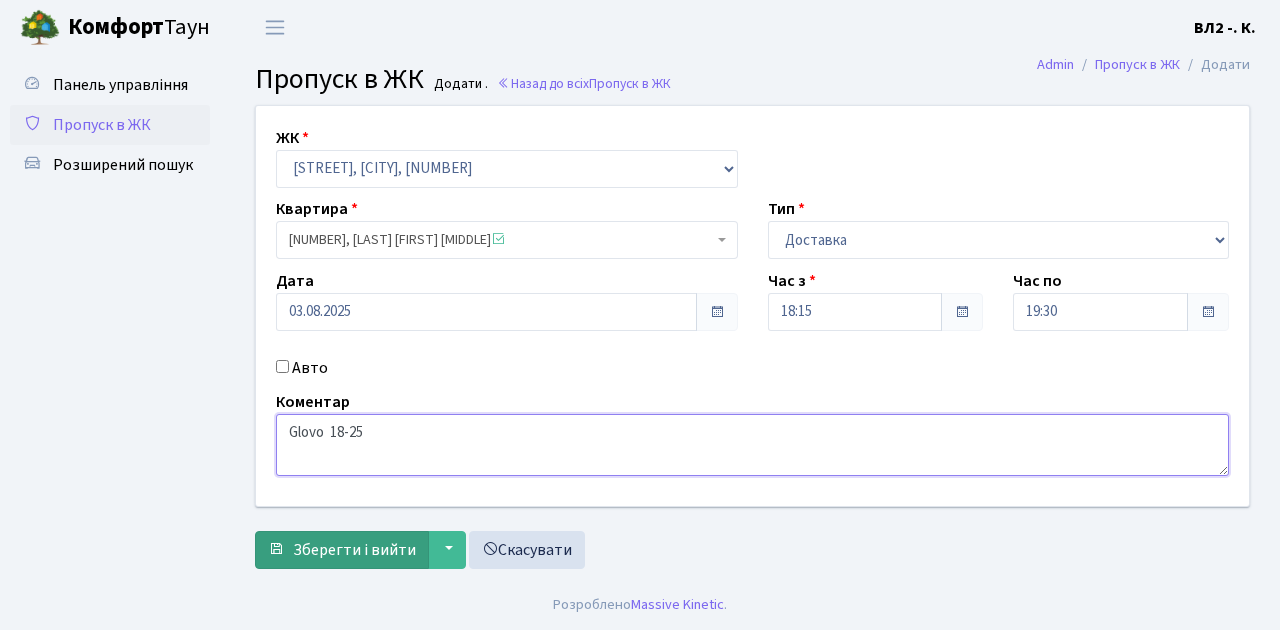 type on "Glovo  18-25" 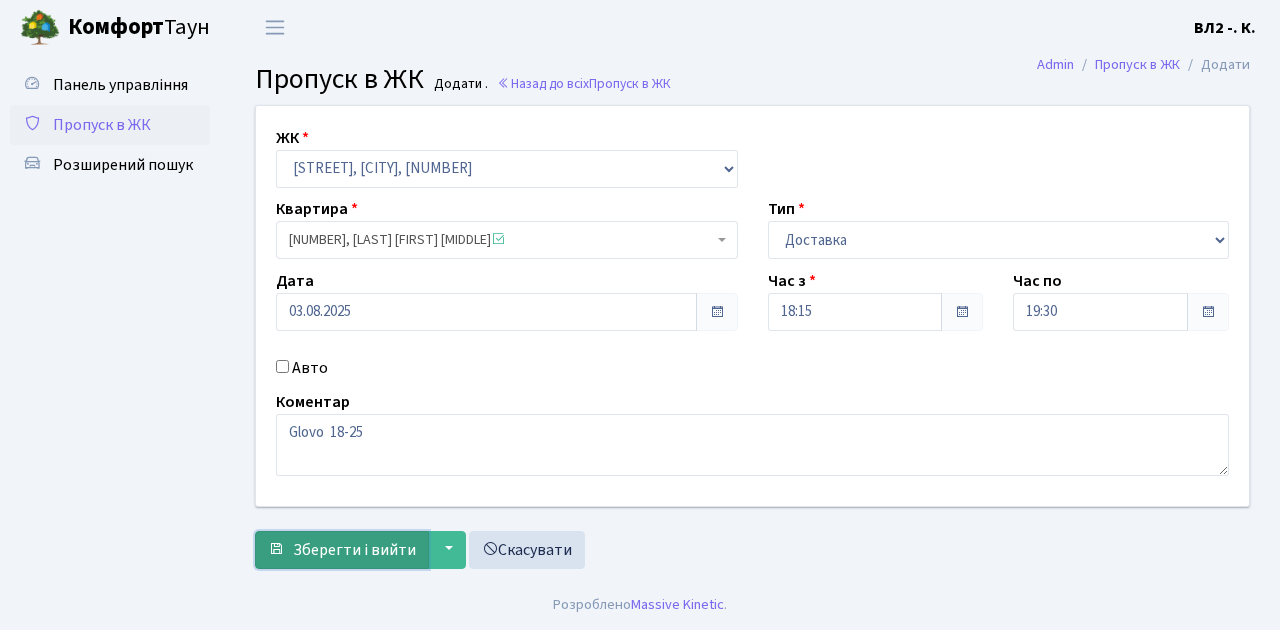 click on "Зберегти і вийти" at bounding box center (354, 550) 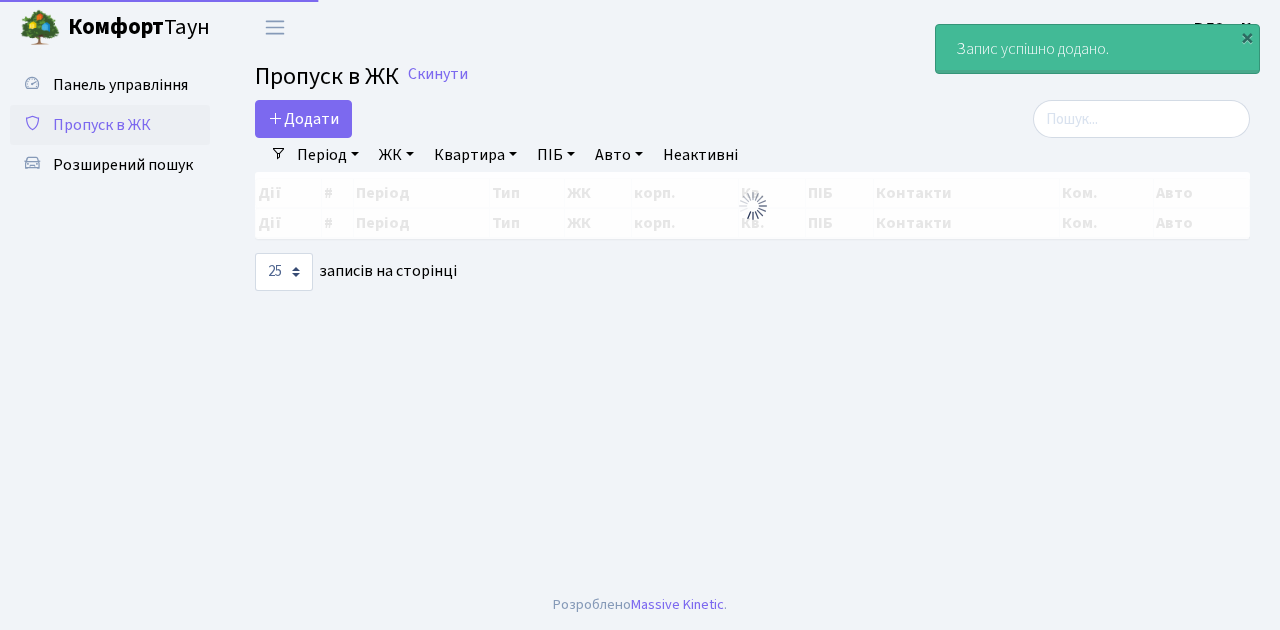 select on "25" 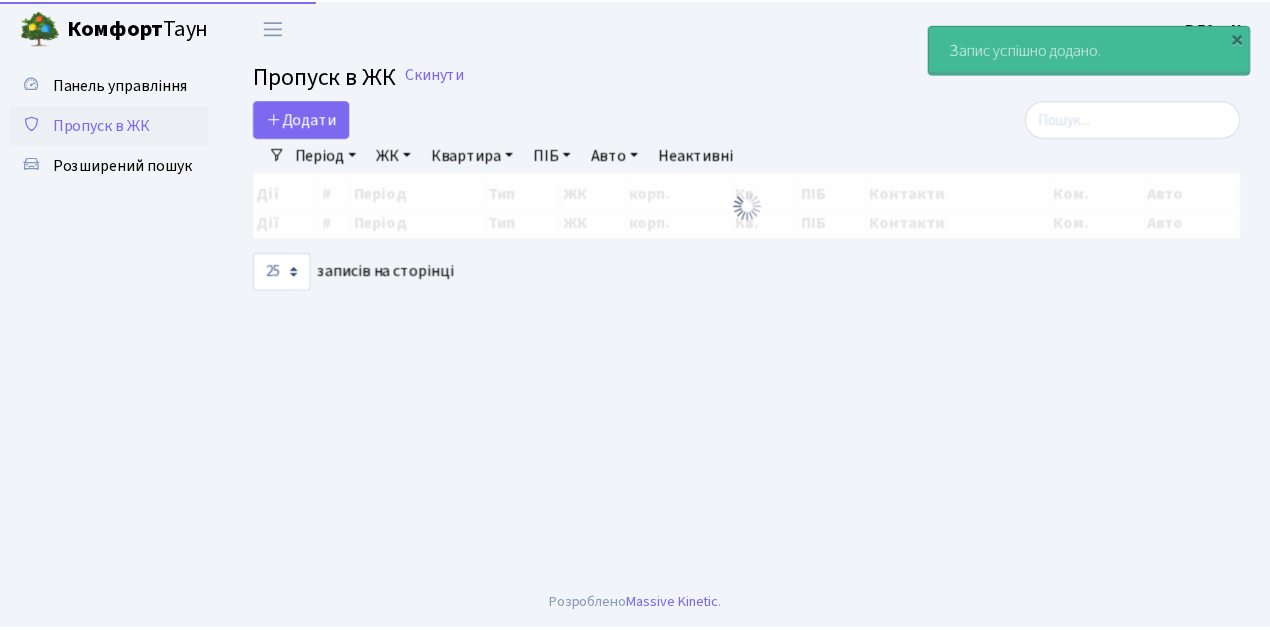 scroll, scrollTop: 0, scrollLeft: 0, axis: both 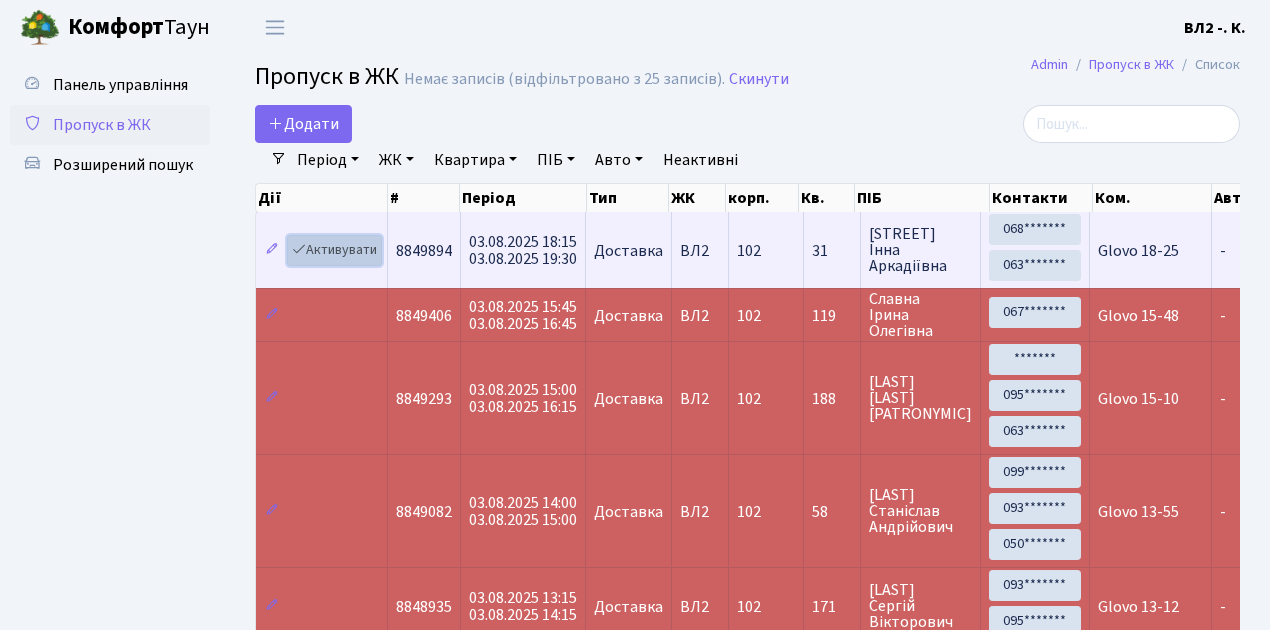 click on "Активувати" at bounding box center (334, 250) 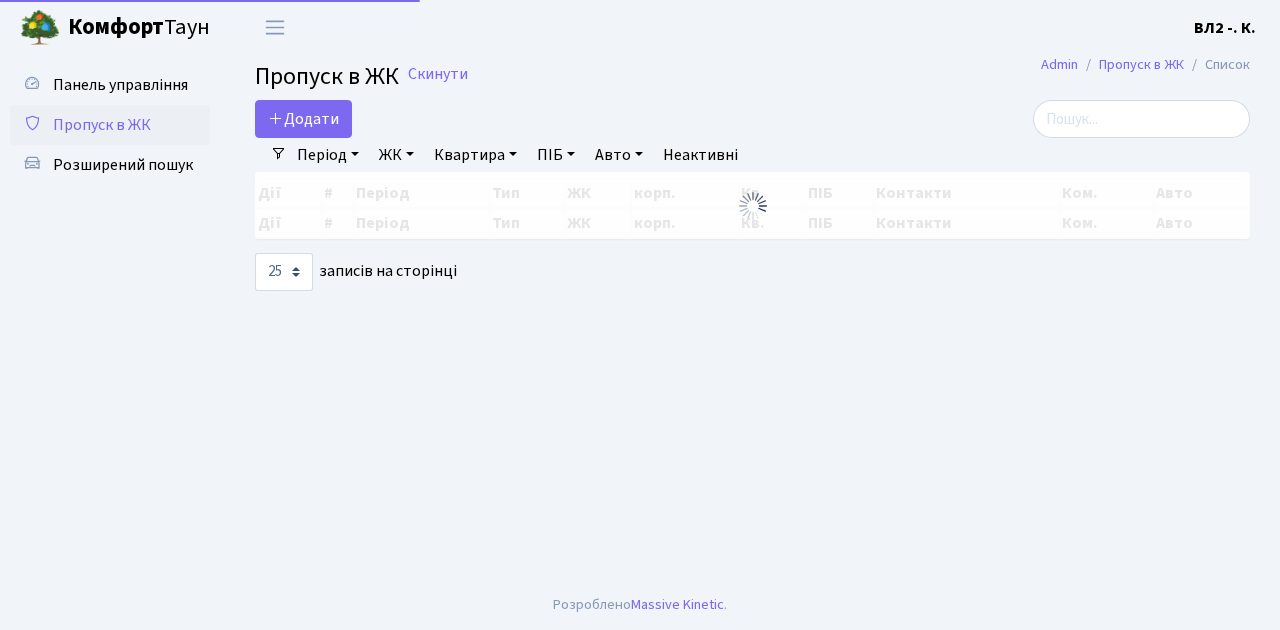 select on "25" 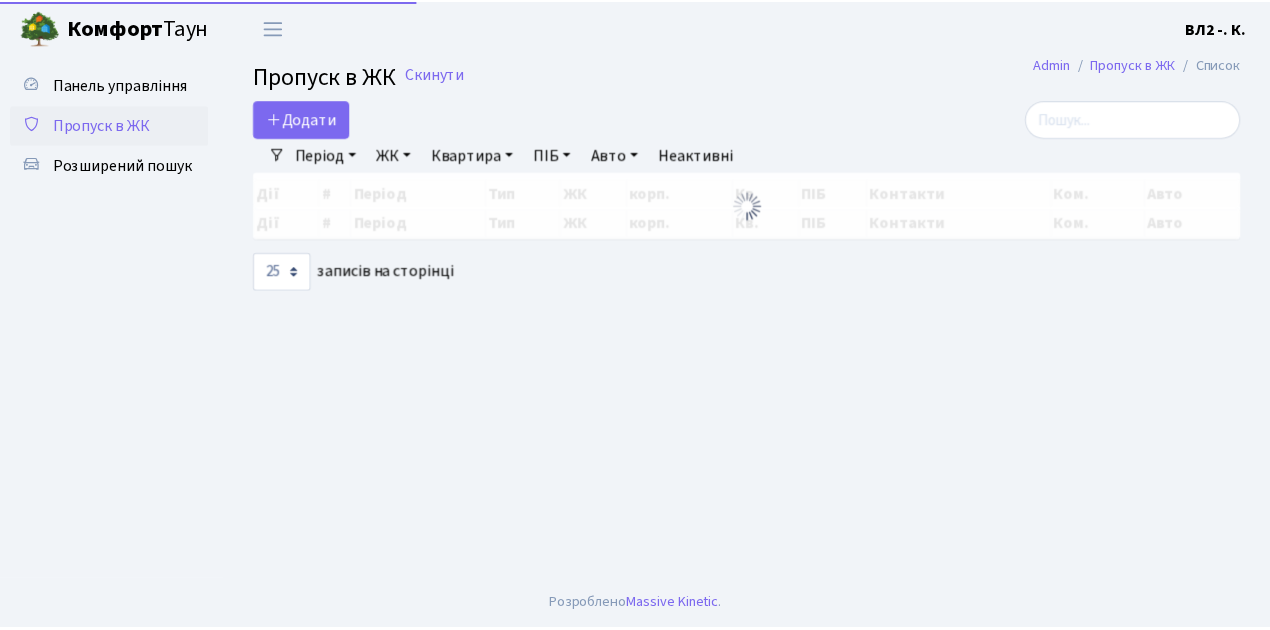 scroll, scrollTop: 0, scrollLeft: 0, axis: both 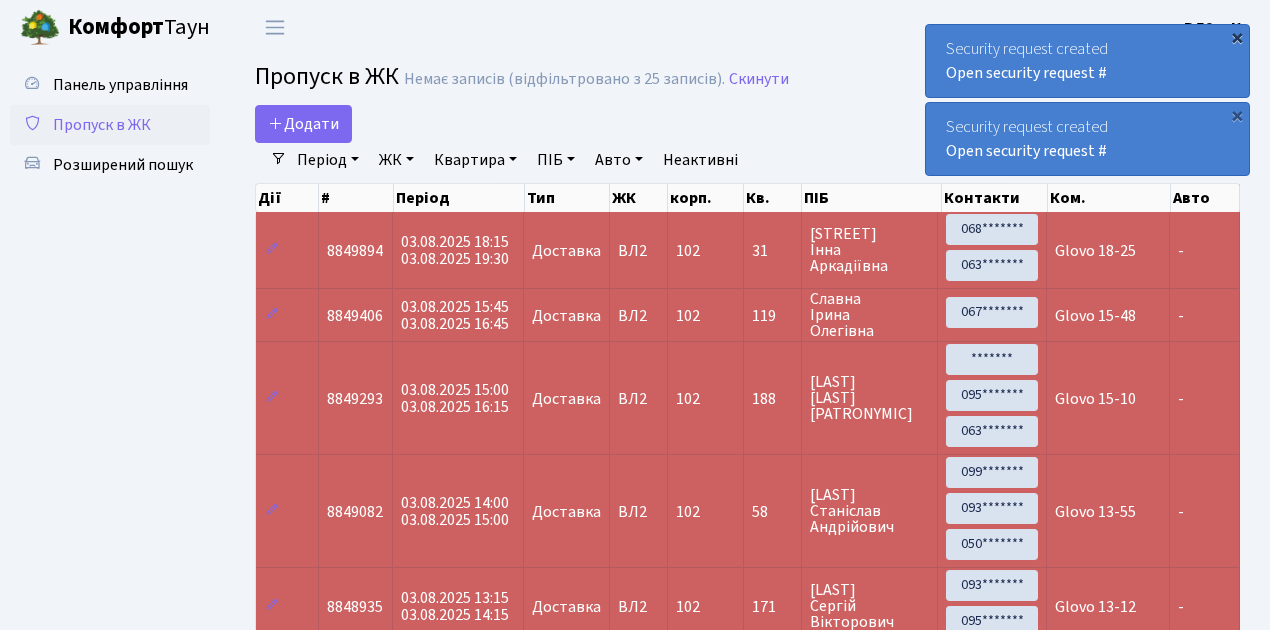 click on "×" at bounding box center [1237, 37] 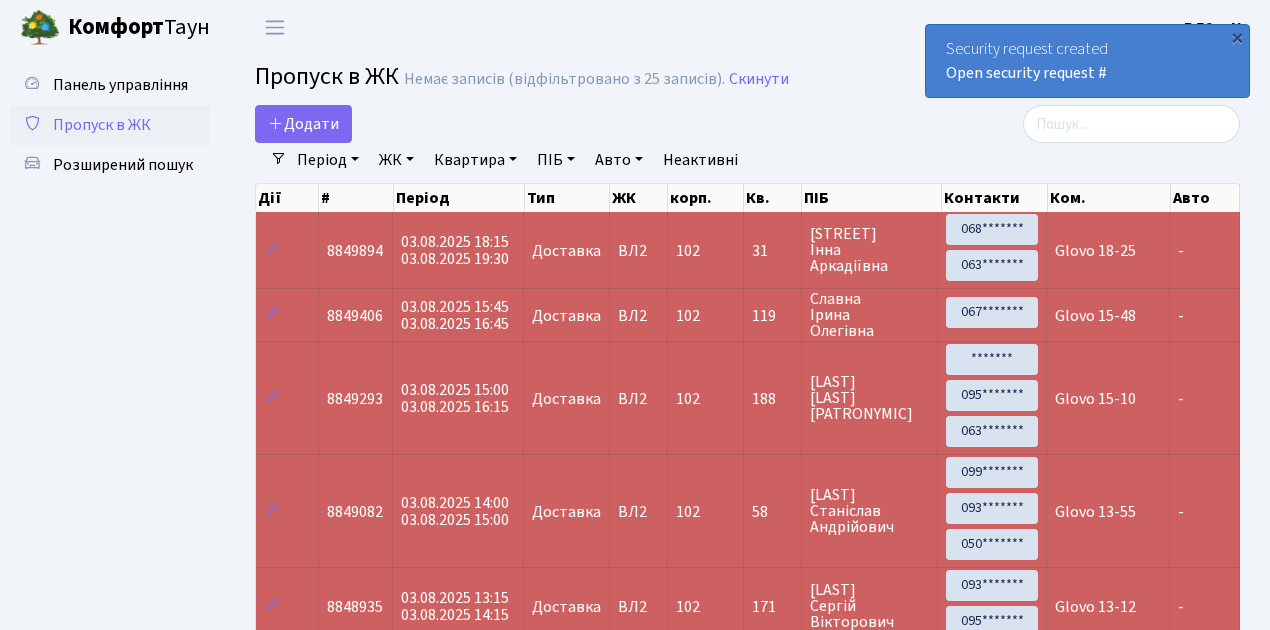 click on "×" at bounding box center (1237, 37) 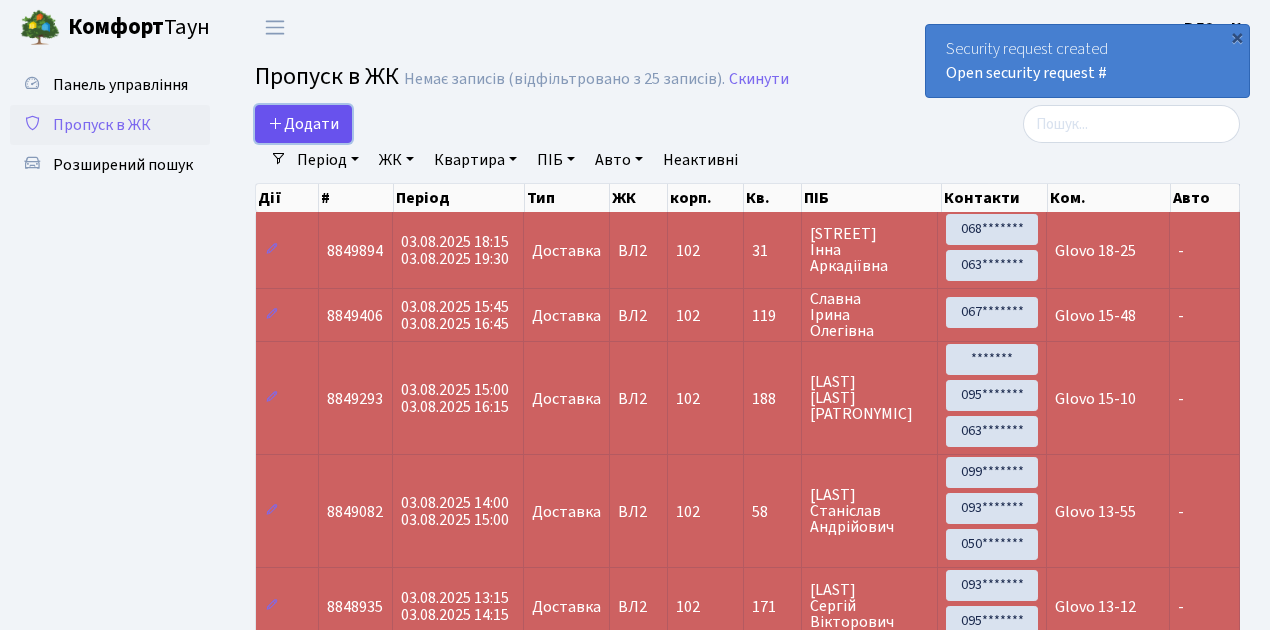 click on "Додати" at bounding box center (303, 124) 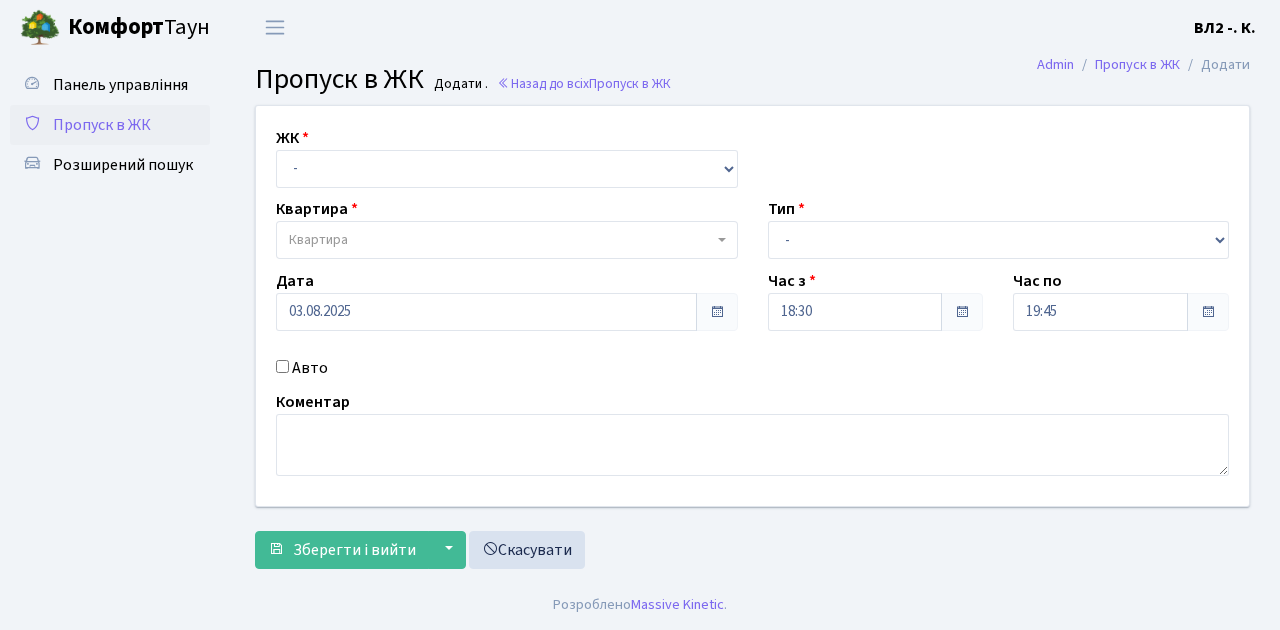scroll, scrollTop: 0, scrollLeft: 0, axis: both 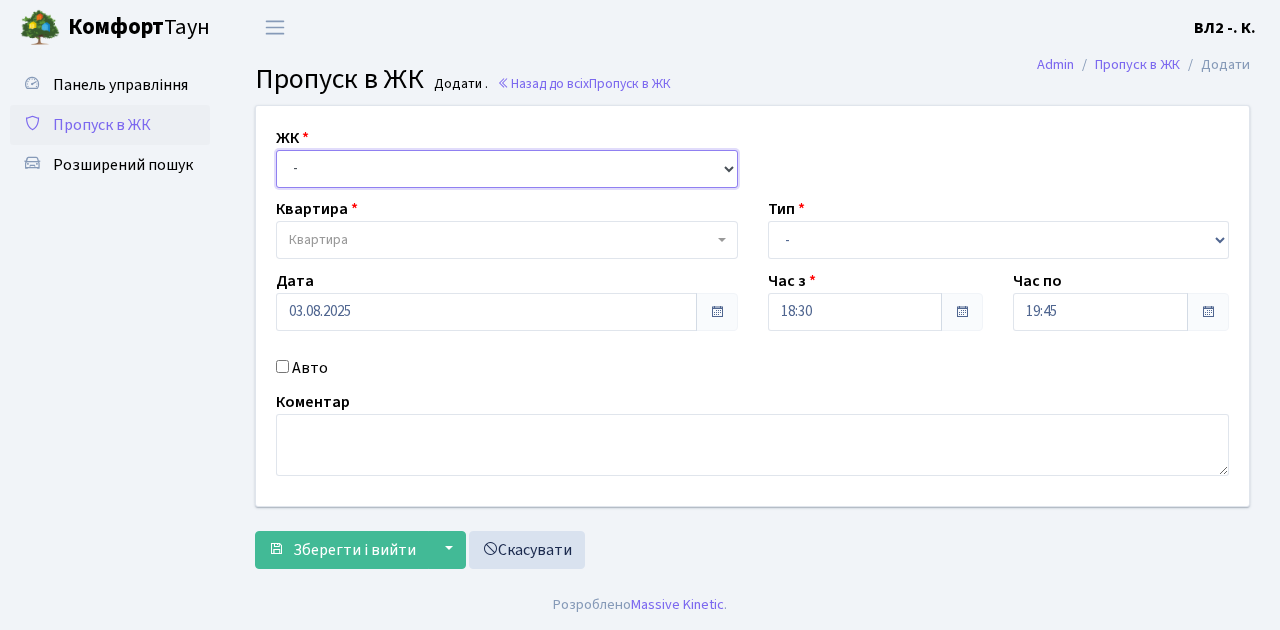 click on "-
[STREET_ABBR], [CITY], [PROVINCE], [NUMBER]/[NUMBER]
[STREET_ABBR], [STREET_NAME], [NUMBER]
[STREET_ABBR], [STREET_NAME], [NUMBER]/[NUMBER]" at bounding box center (507, 169) 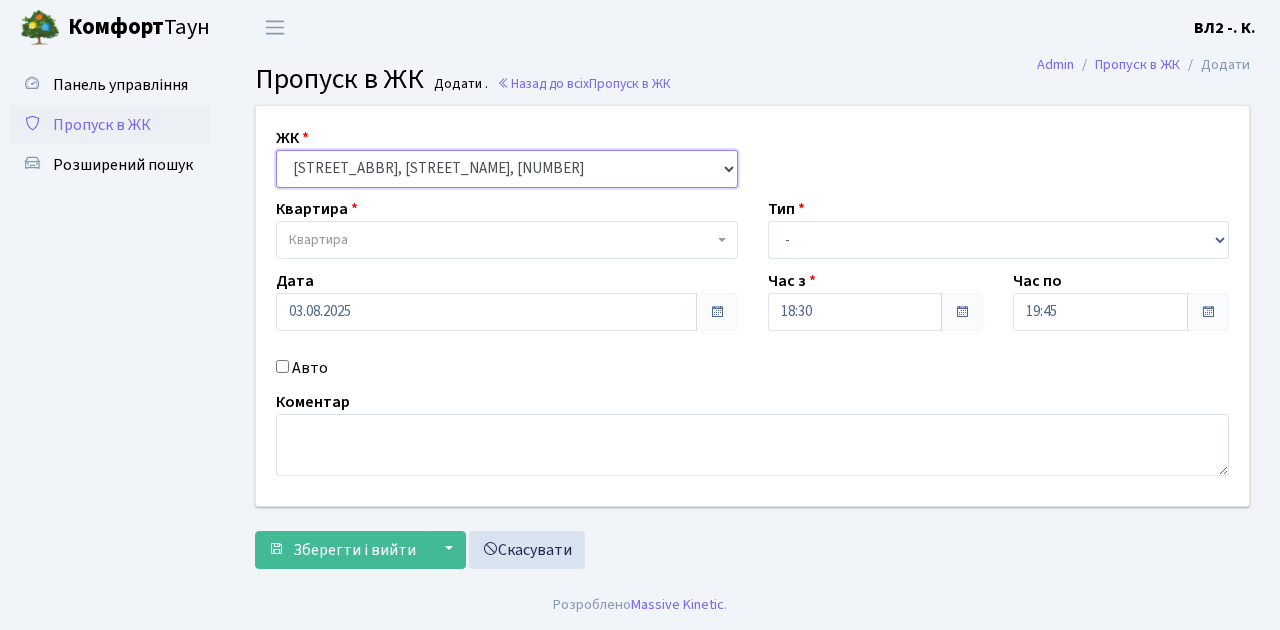 click on "-
[STREET_ABBR], [CITY], [PROVINCE], [NUMBER]/[NUMBER]
[STREET_ABBR], [STREET_NAME], [NUMBER]
[STREET_ABBR], [STREET_NAME], [NUMBER]/[NUMBER]" at bounding box center [507, 169] 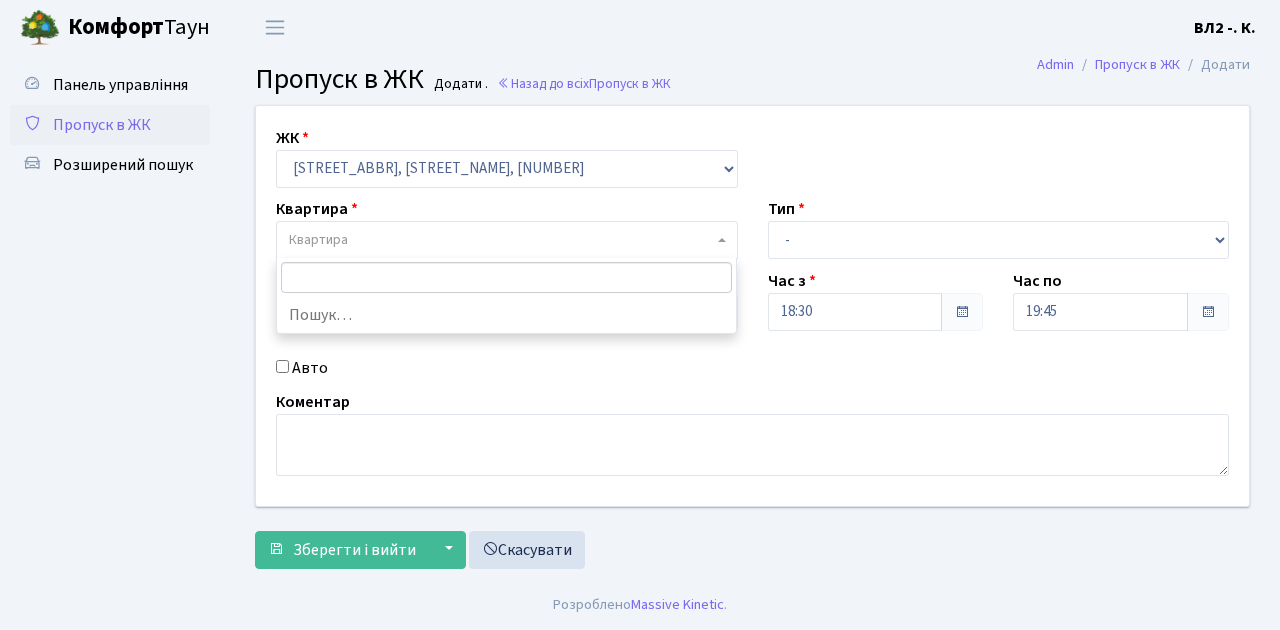 click on "Квартира" at bounding box center (507, 240) 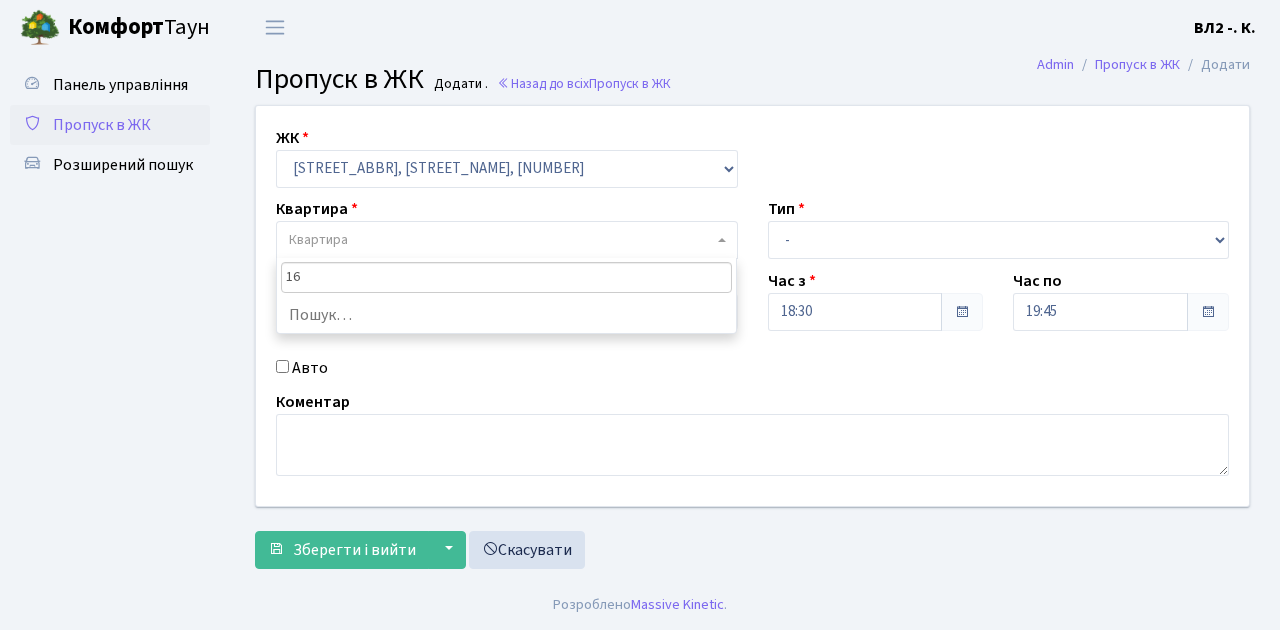 type on "163" 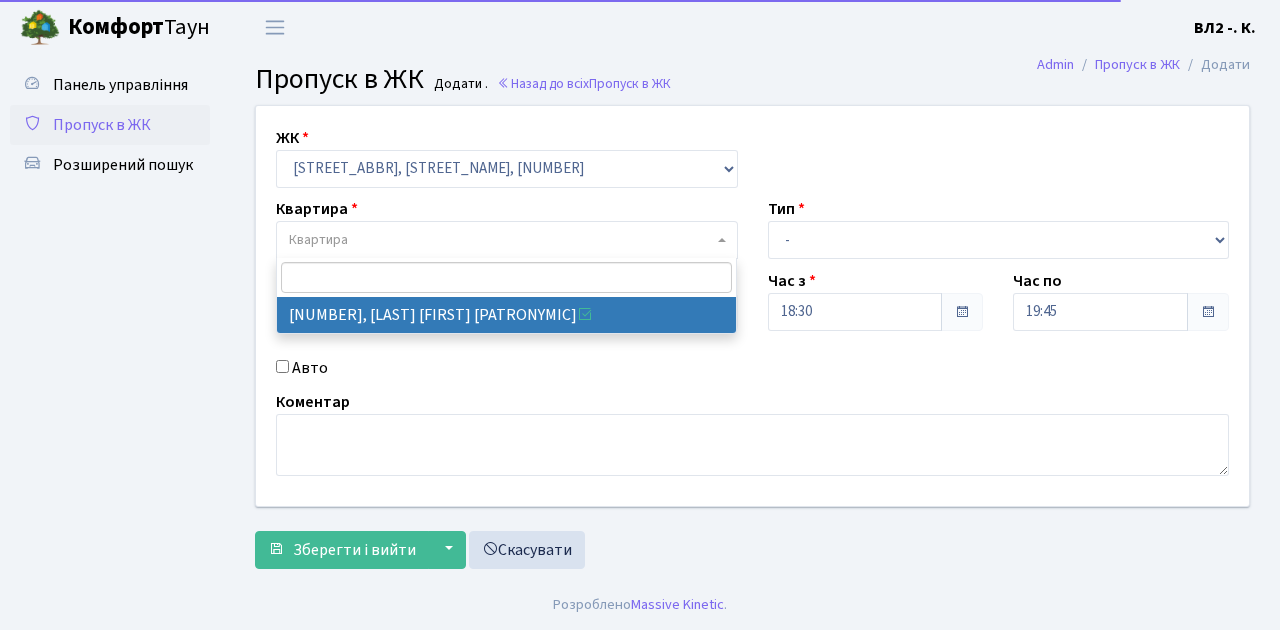 select on "[NUMBER]" 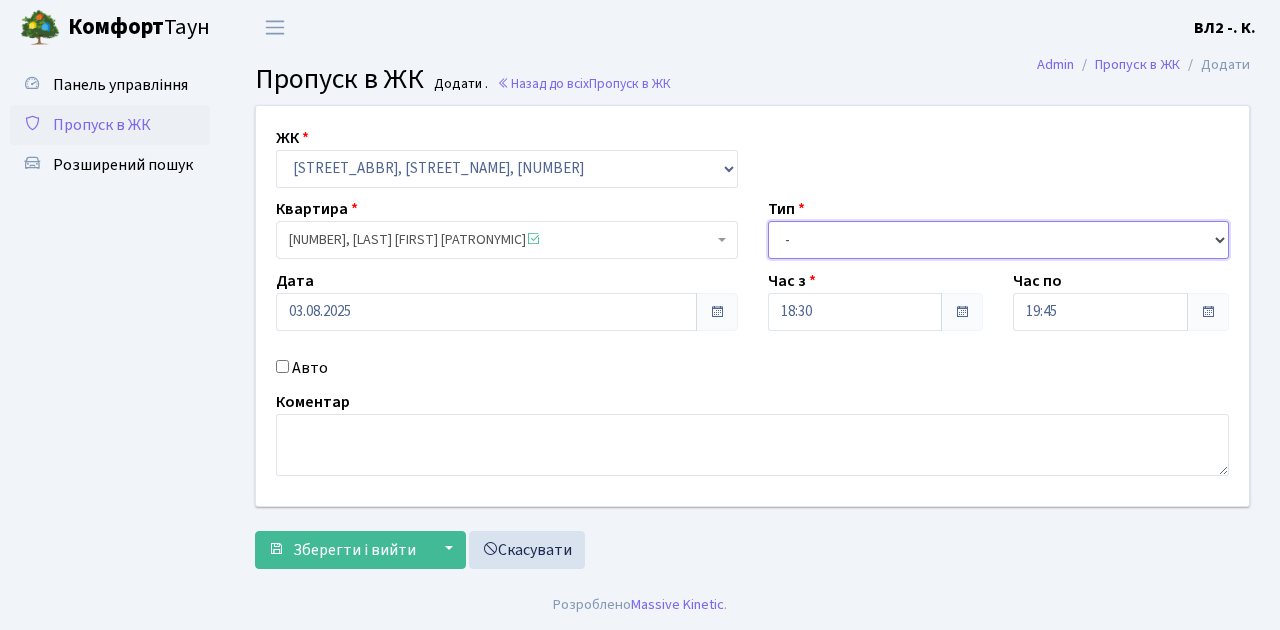 click on "-
Доставка
Таксі
Гості
Сервіс" at bounding box center [999, 240] 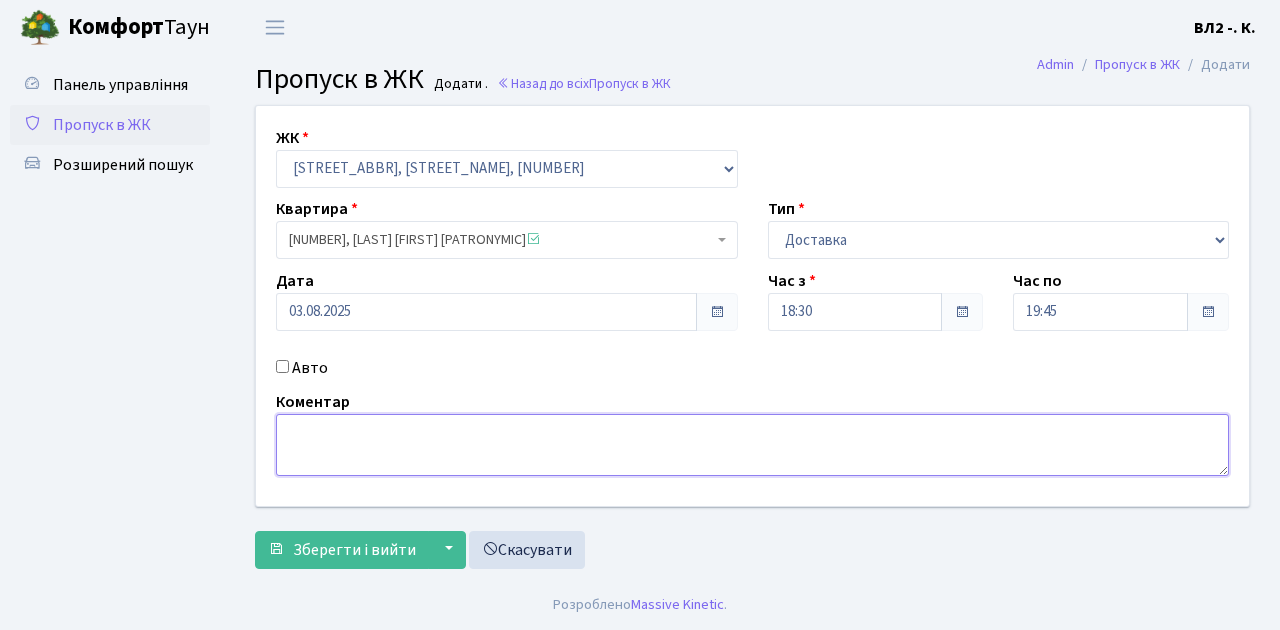 click at bounding box center (752, 445) 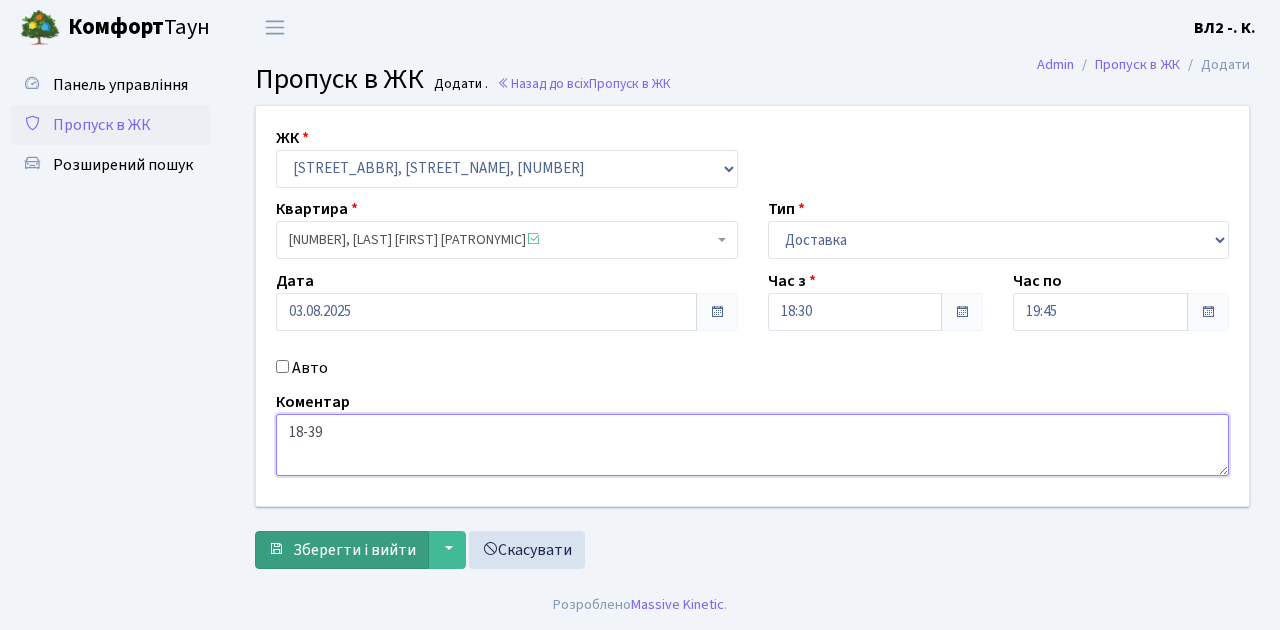 type on "18-39" 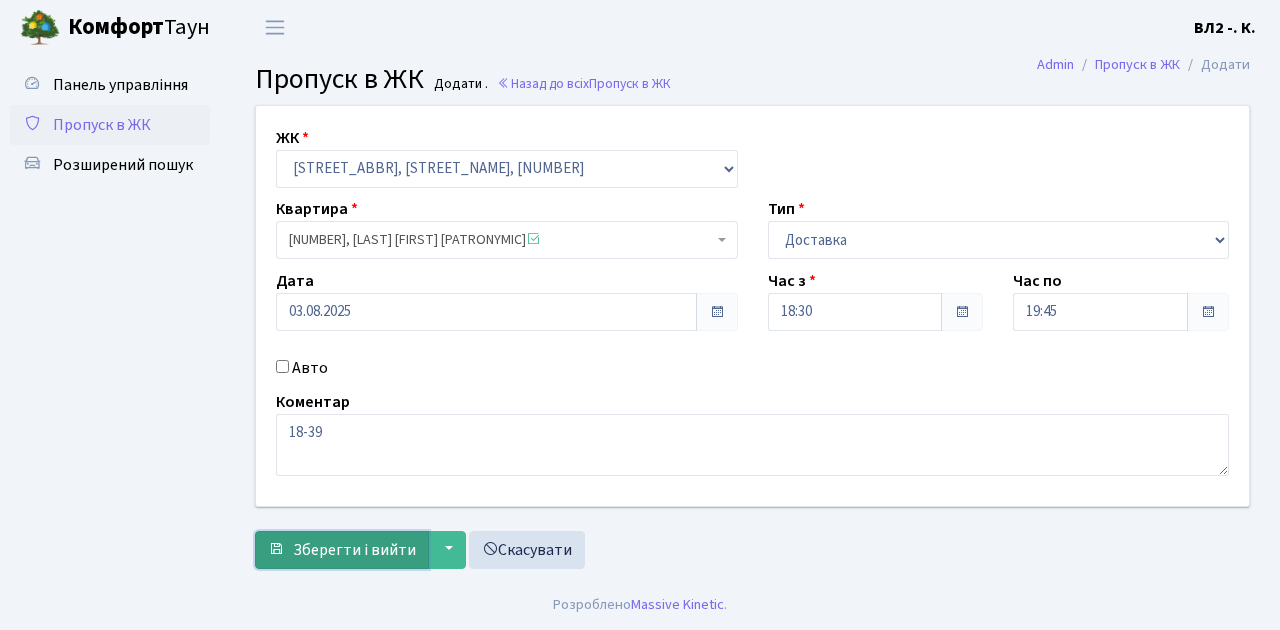 click on "Зберегти і вийти" at bounding box center (354, 550) 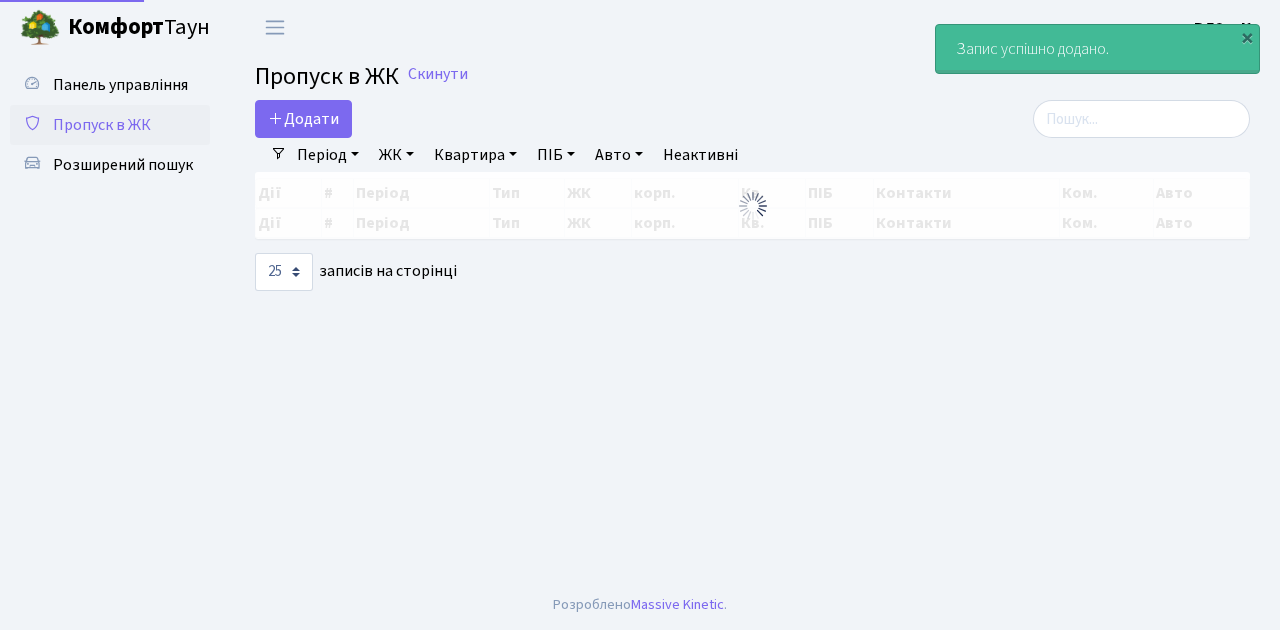 select on "25" 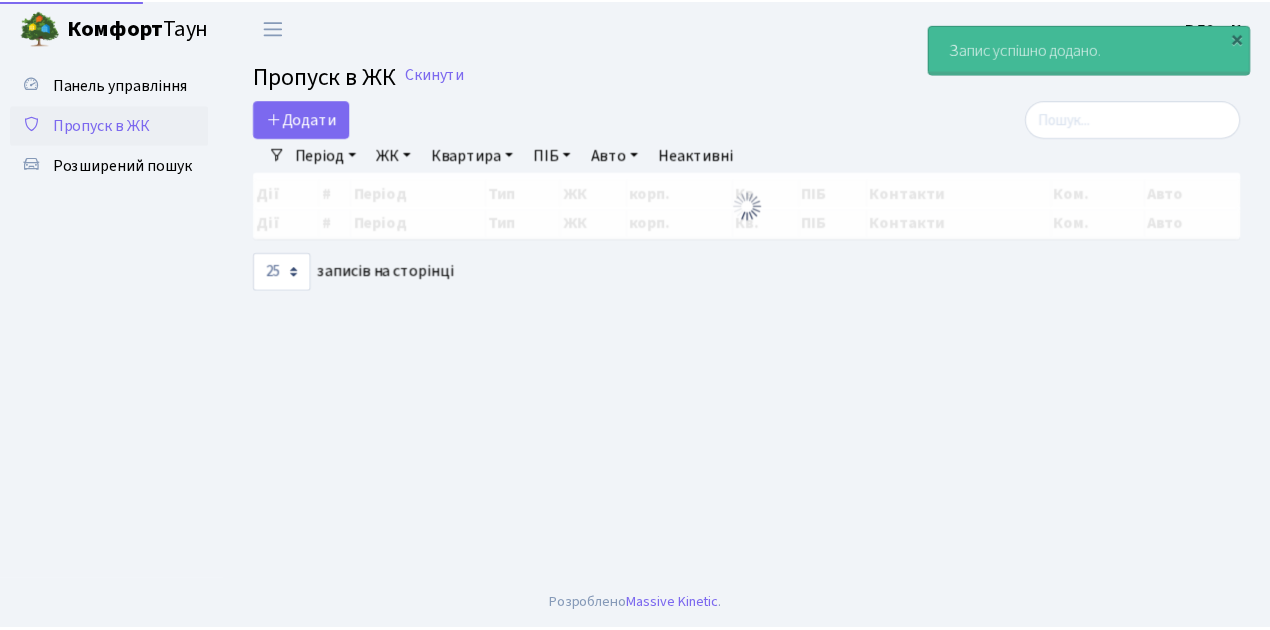 scroll, scrollTop: 0, scrollLeft: 0, axis: both 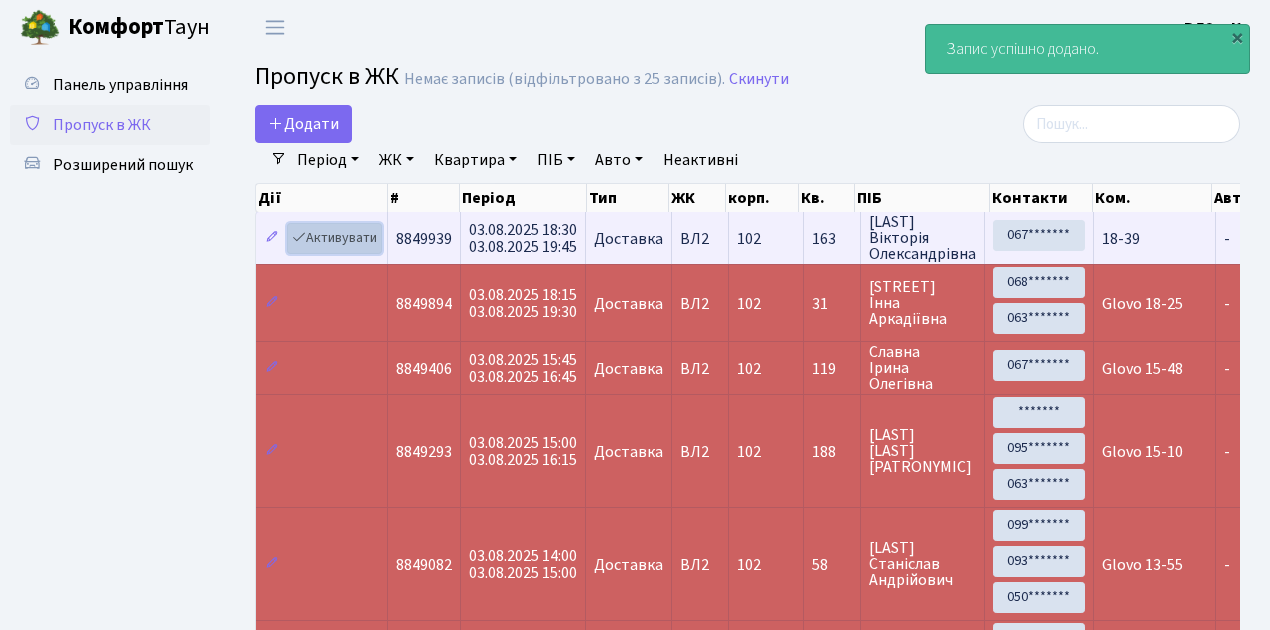 click on "Активувати" at bounding box center (334, 238) 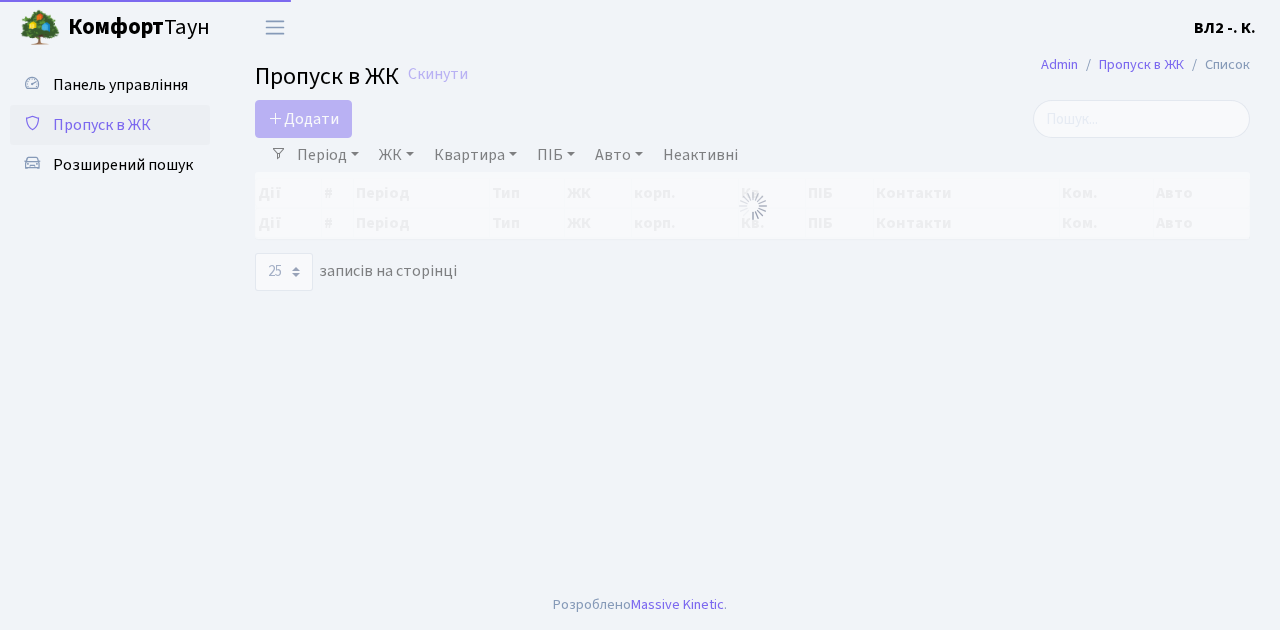 select on "25" 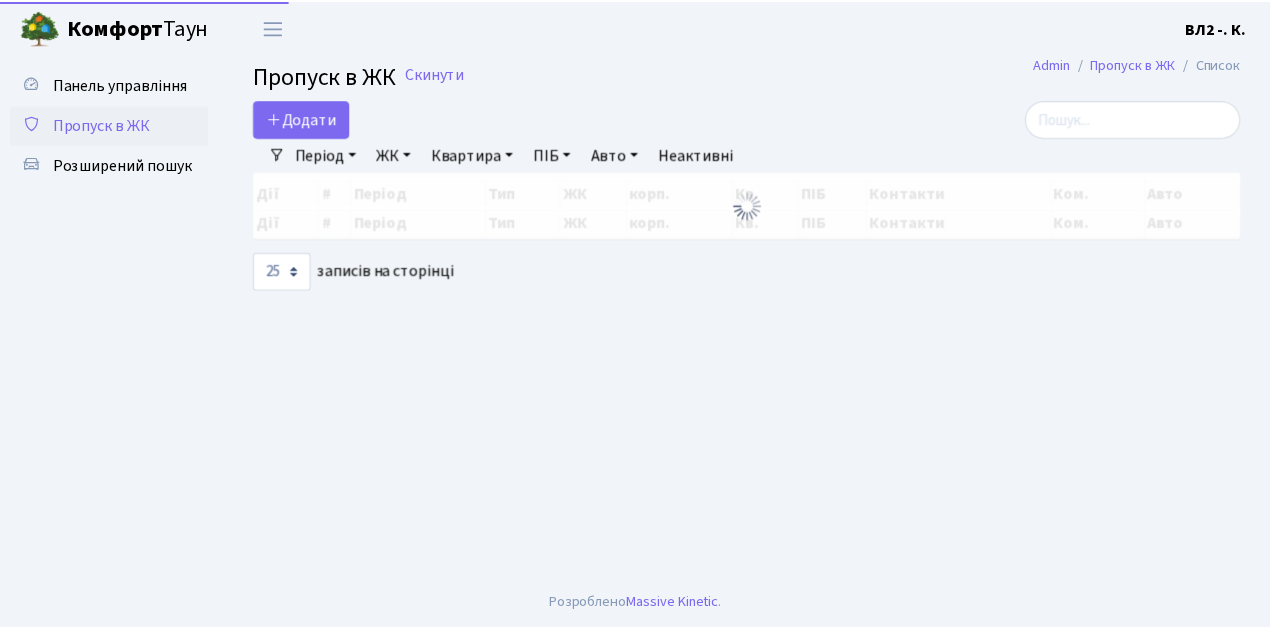 scroll, scrollTop: 0, scrollLeft: 0, axis: both 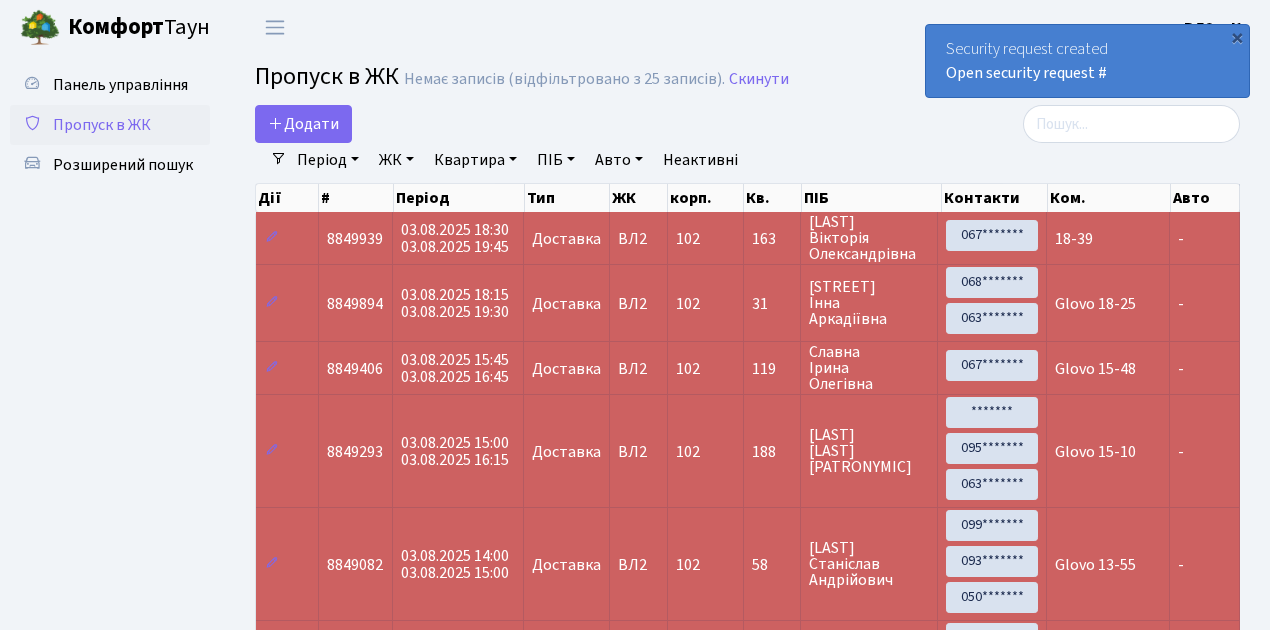 click on "18-39" at bounding box center [1108, 238] 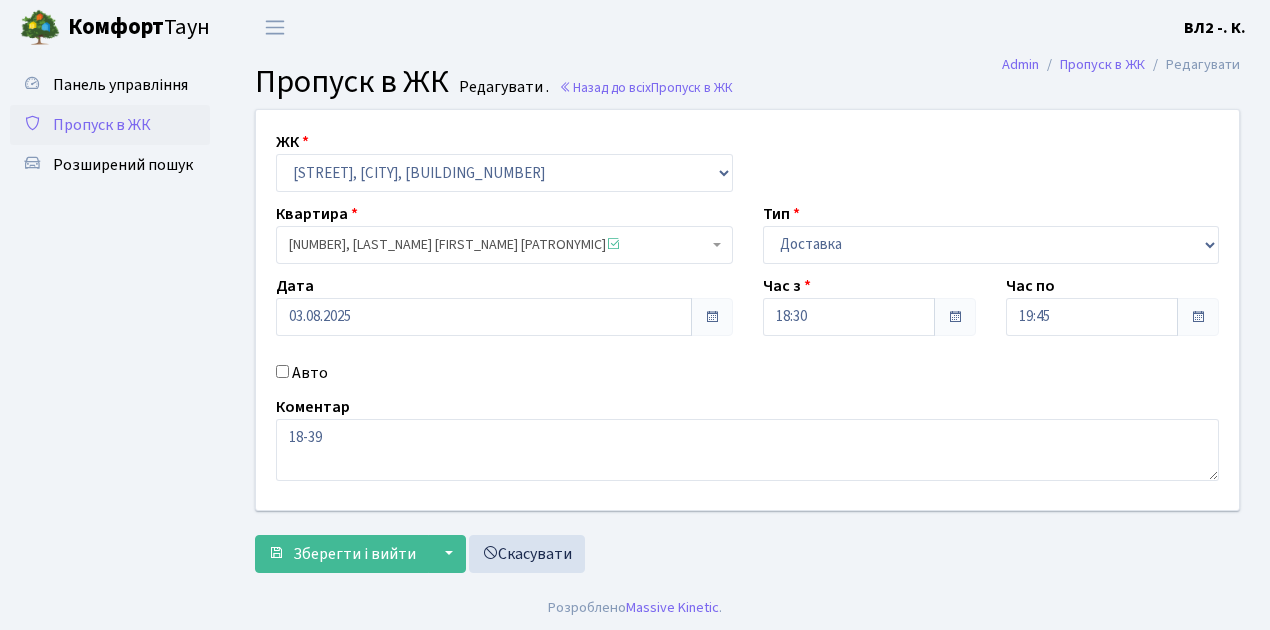 scroll, scrollTop: 0, scrollLeft: 0, axis: both 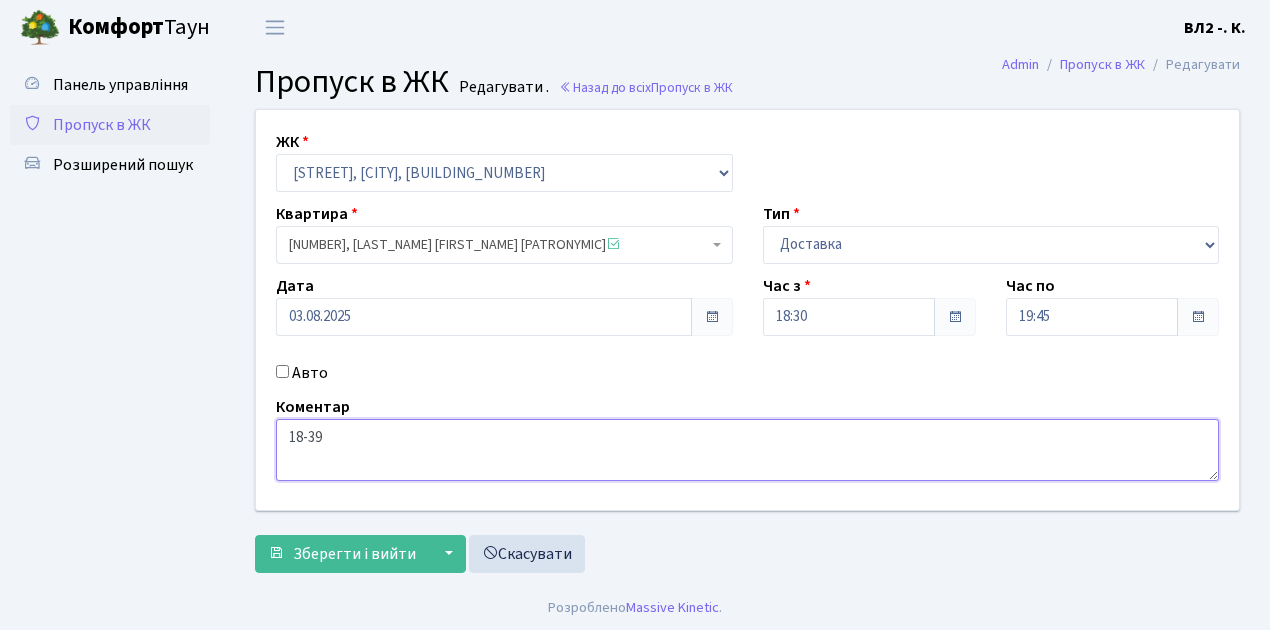 click on "18-39" at bounding box center (747, 450) 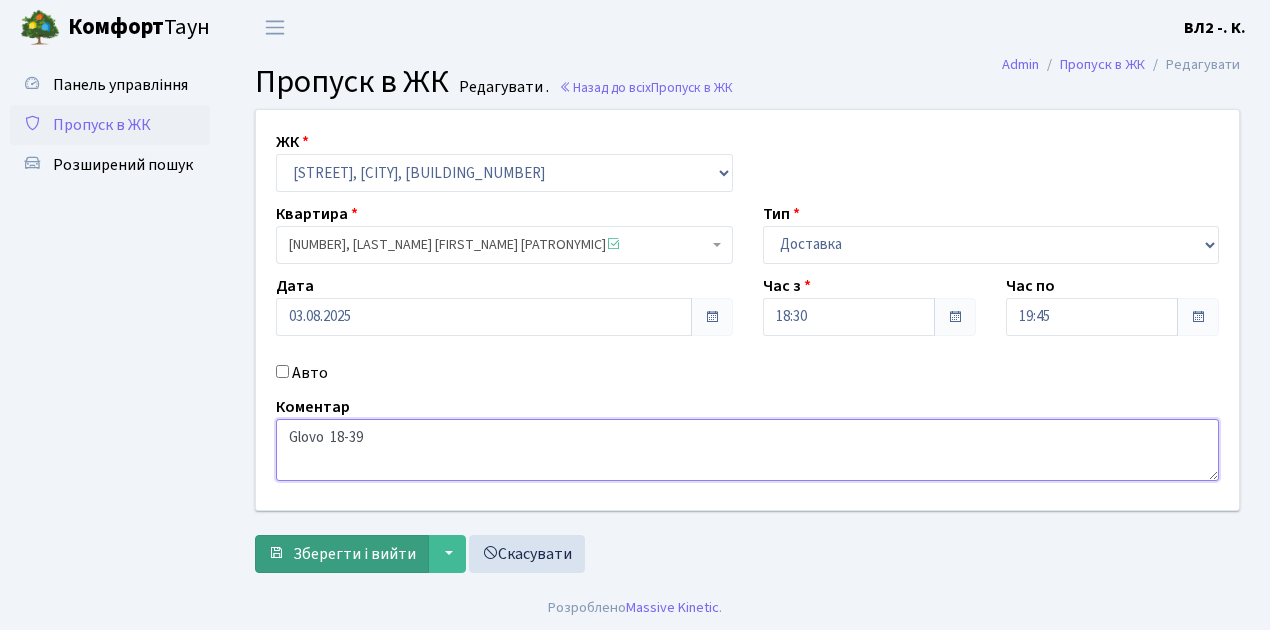 type on "Glovo  18-39" 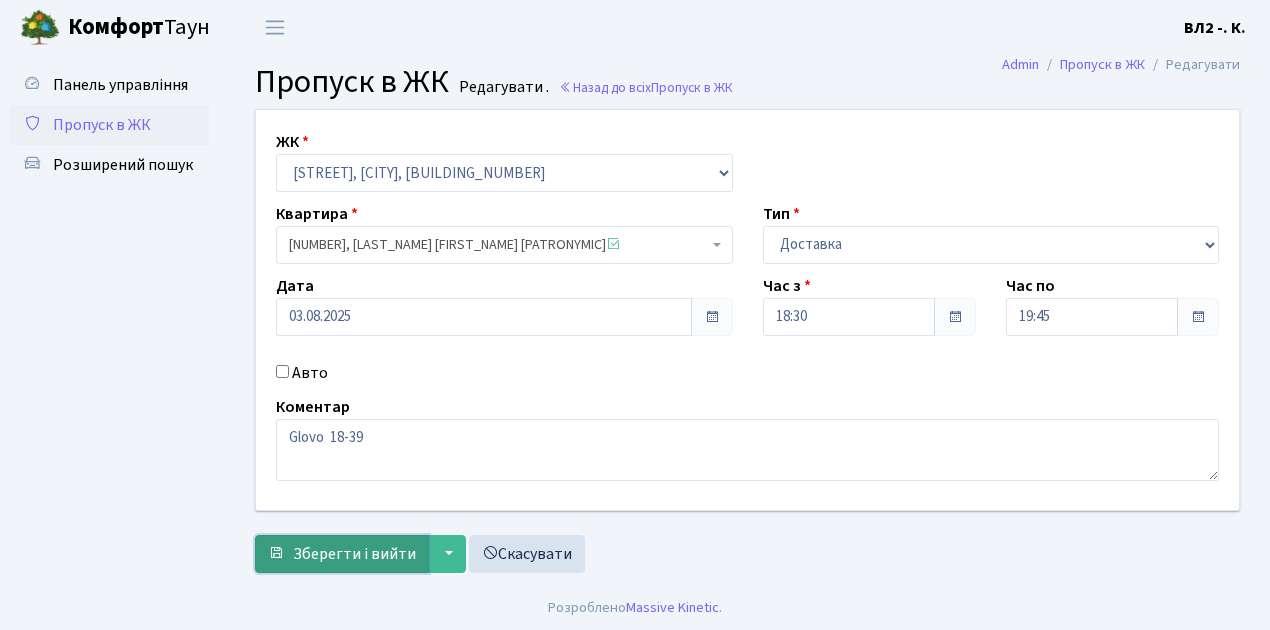 click on "Зберегти і вийти" at bounding box center (354, 554) 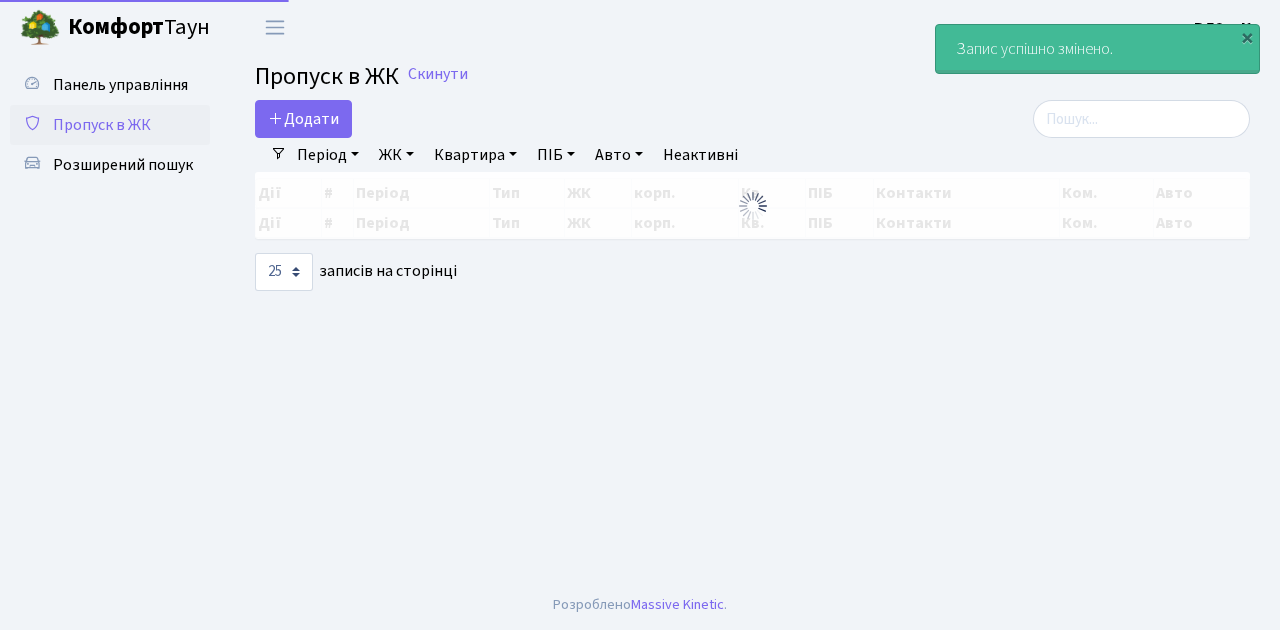 select on "25" 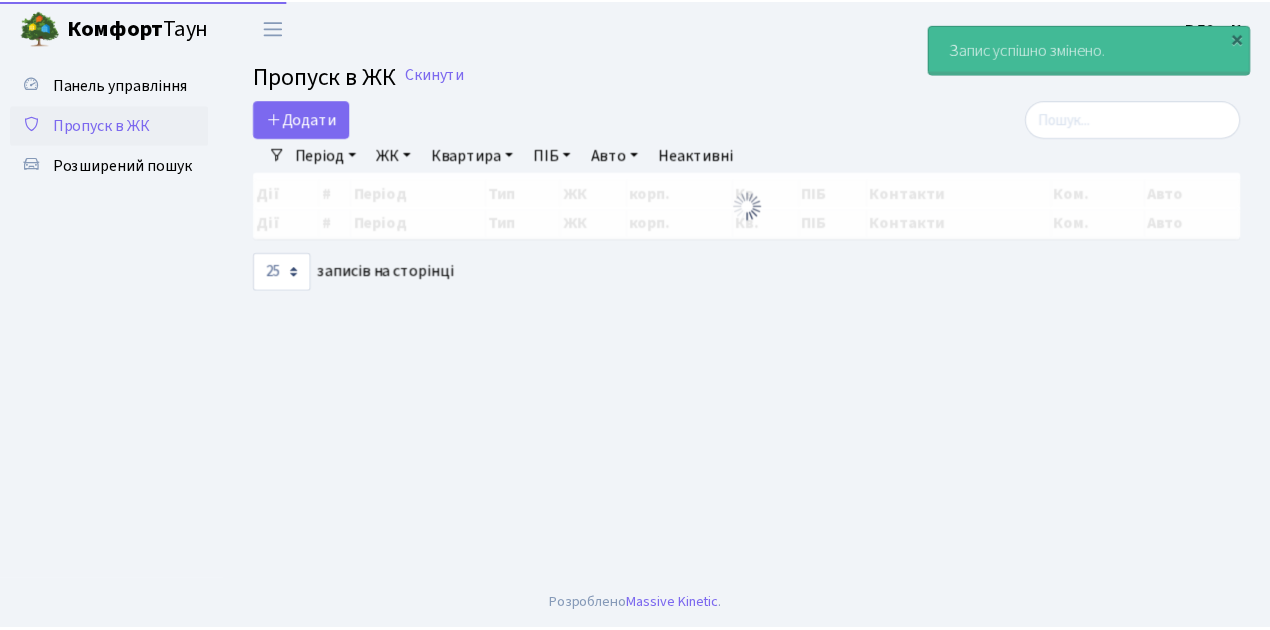 scroll, scrollTop: 0, scrollLeft: 0, axis: both 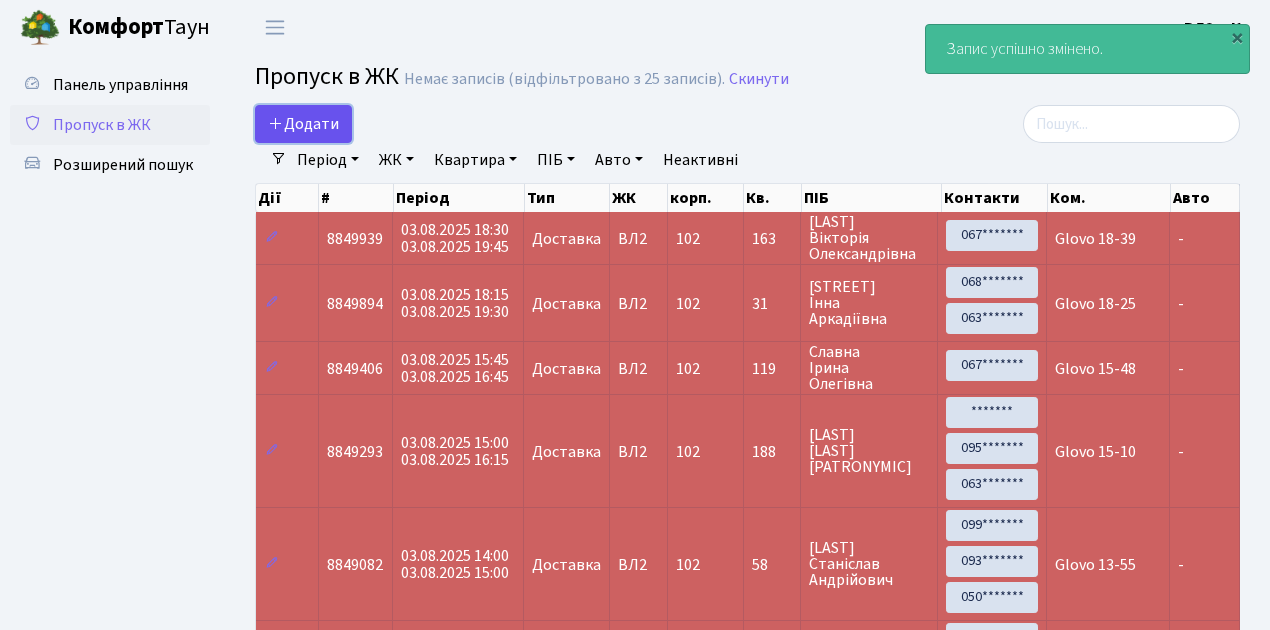 click on "Додати" at bounding box center [303, 124] 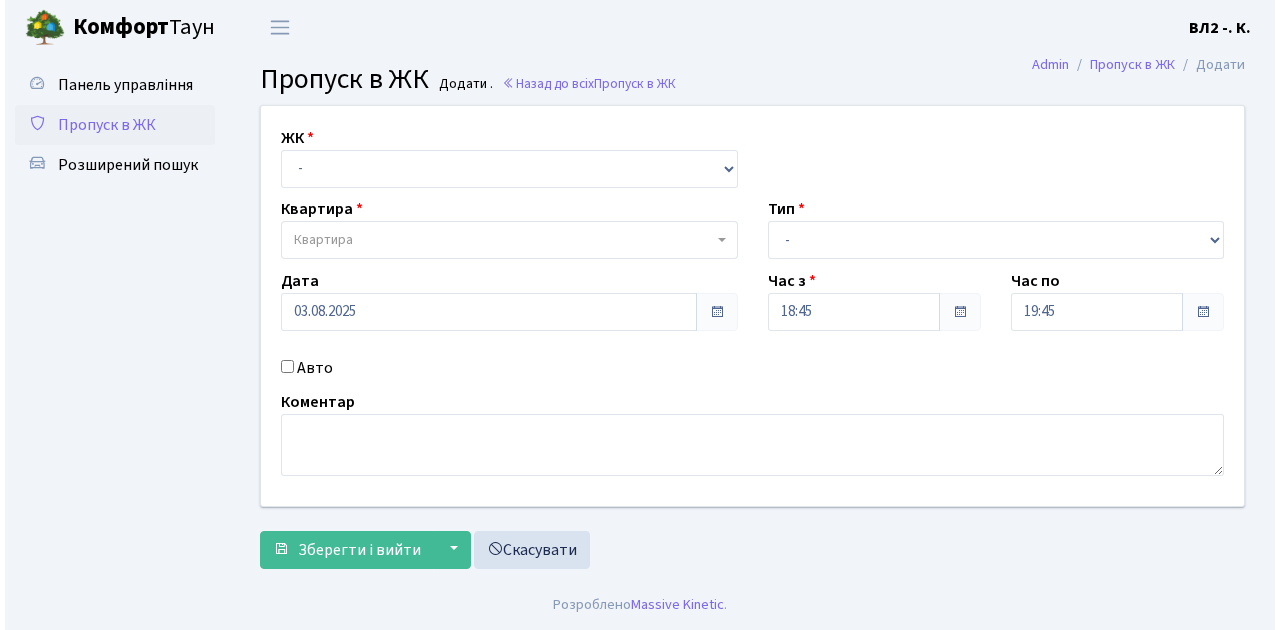 scroll, scrollTop: 0, scrollLeft: 0, axis: both 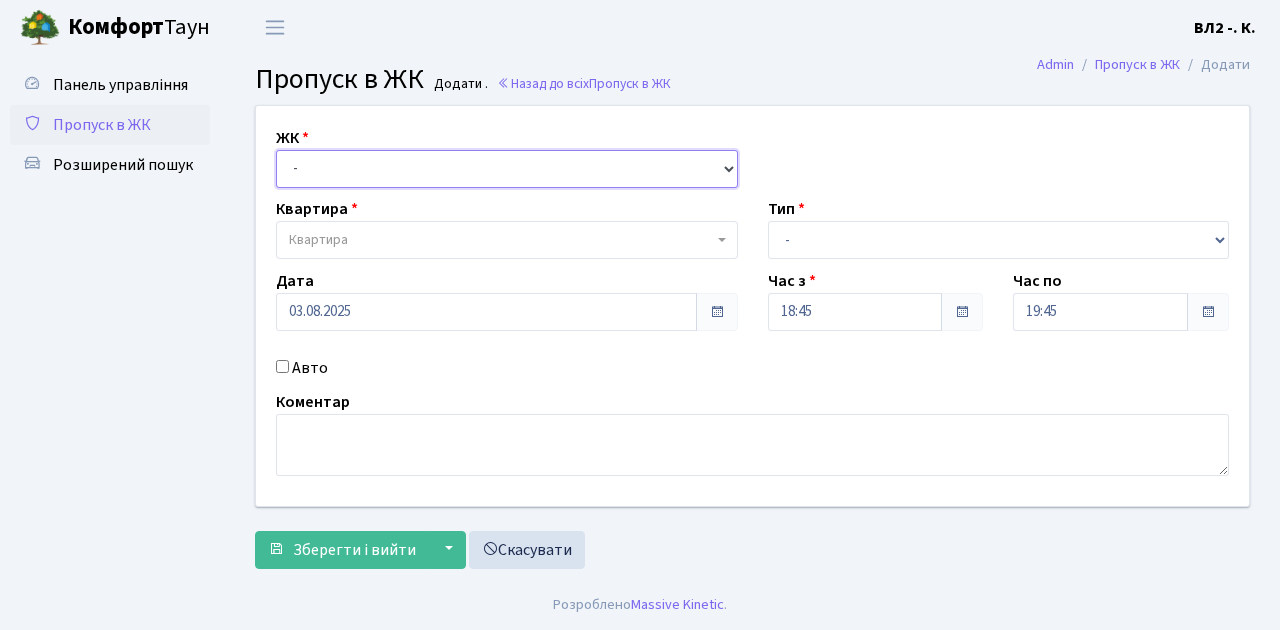 click on "-
ВЛ1, Ужгородський пров., 4/1
ВЛ2, Голосіївський просп., 76
ВЛ3, пр.Голосіївський, 78/2" at bounding box center [507, 169] 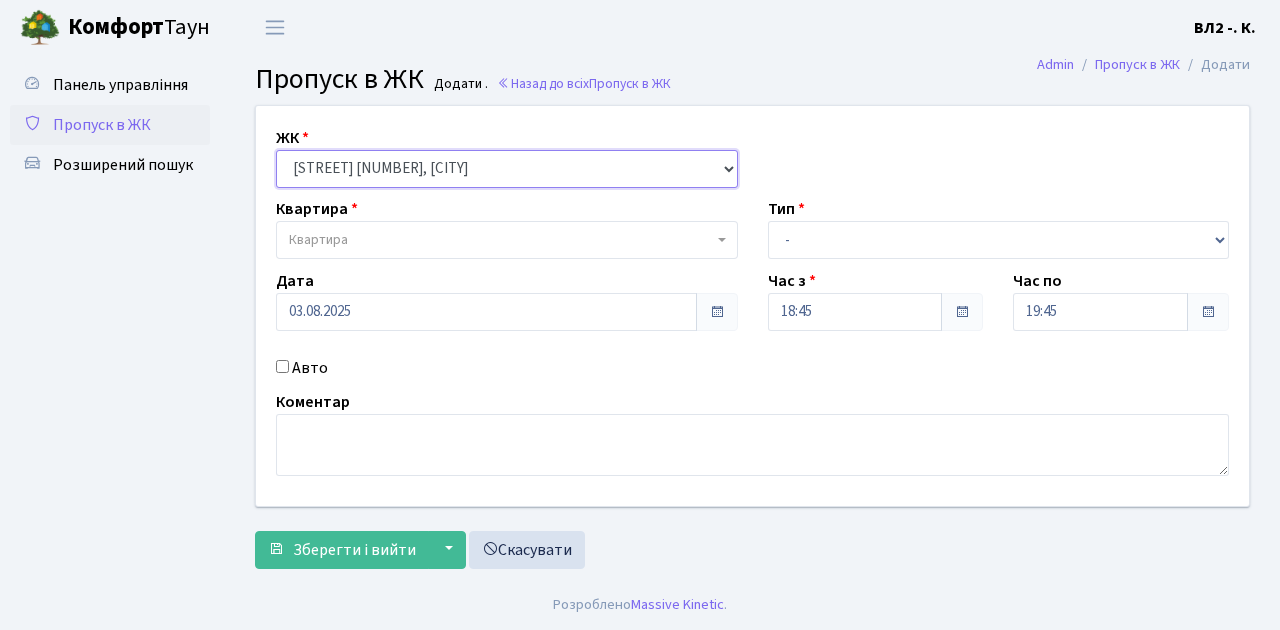 click on "-
ВЛ1, Ужгородський пров., 4/1
ВЛ2, Голосіївський просп., 76
ВЛ3, пр.Голосіївський, 78/2" at bounding box center (507, 169) 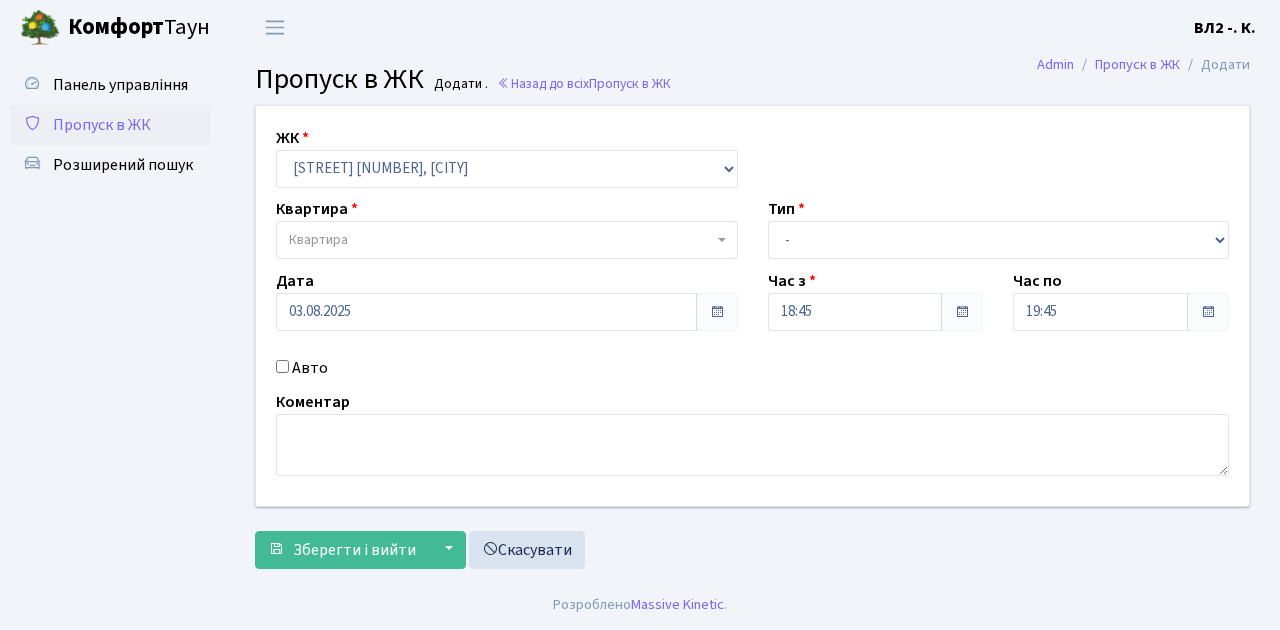 click on "Квартира" at bounding box center [507, 240] 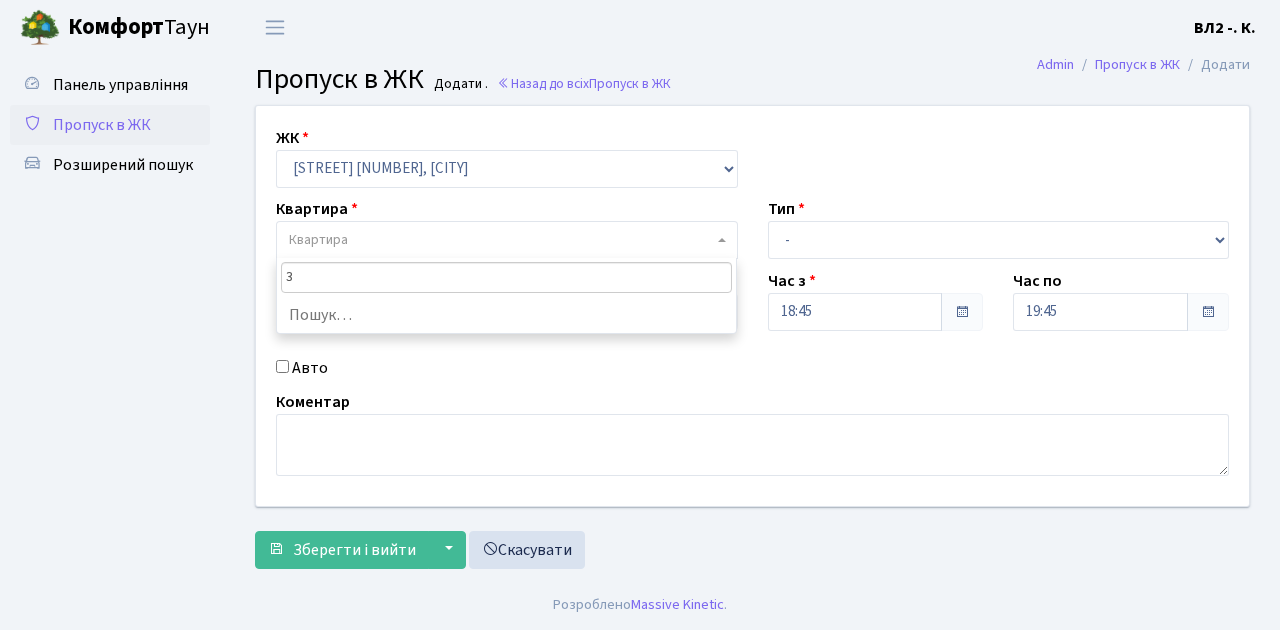 type on "31" 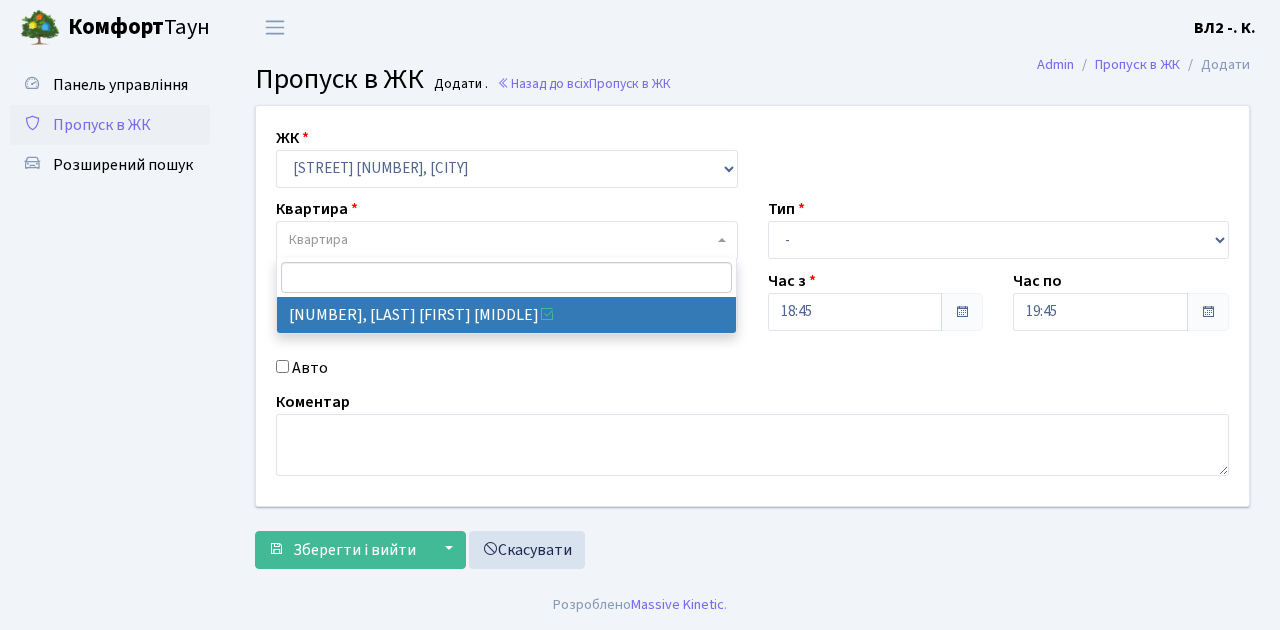 select on "38032" 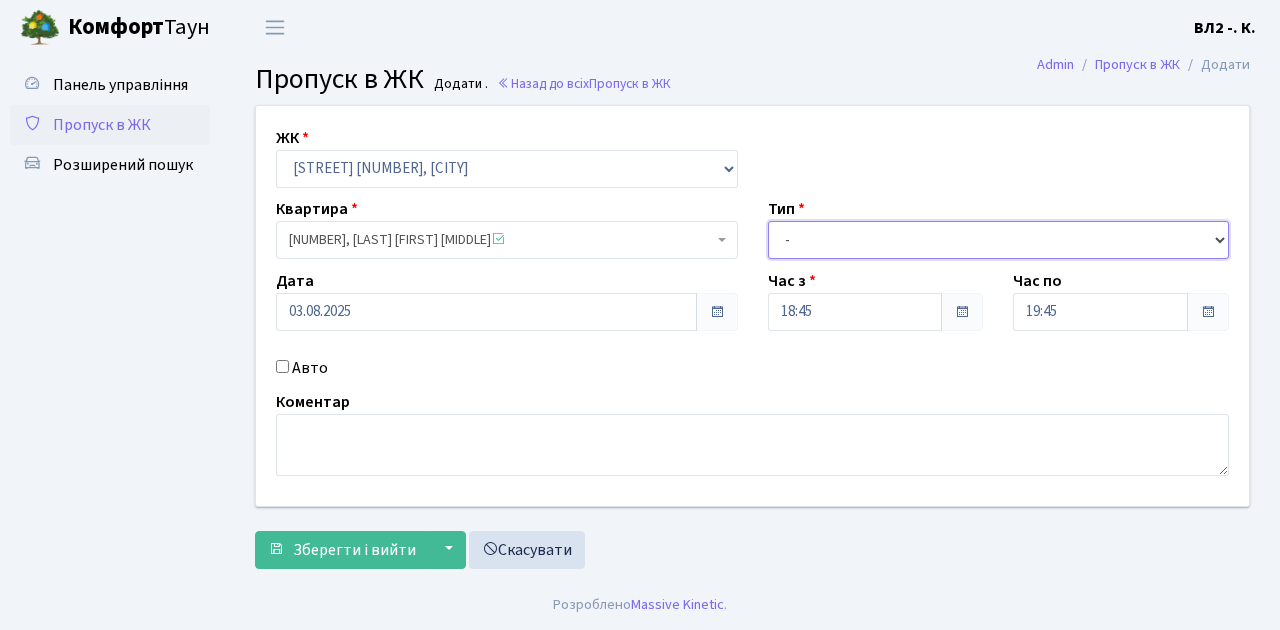 click on "-
Доставка
Таксі
Гості
Сервіс" at bounding box center [999, 240] 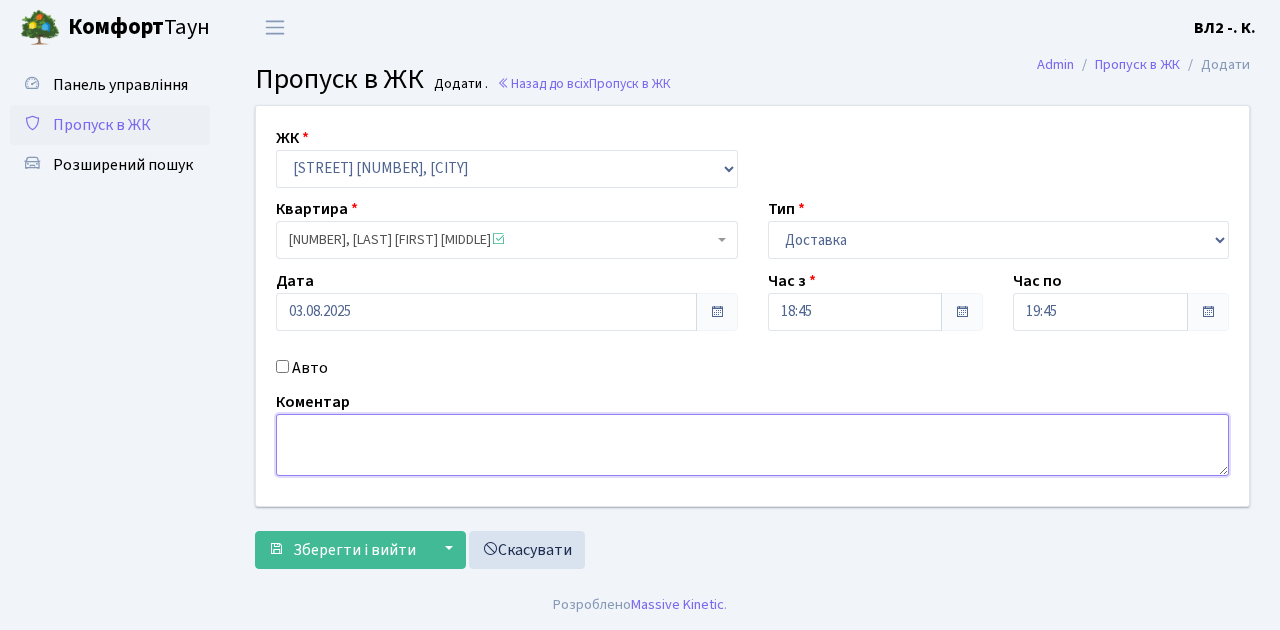 click at bounding box center (752, 445) 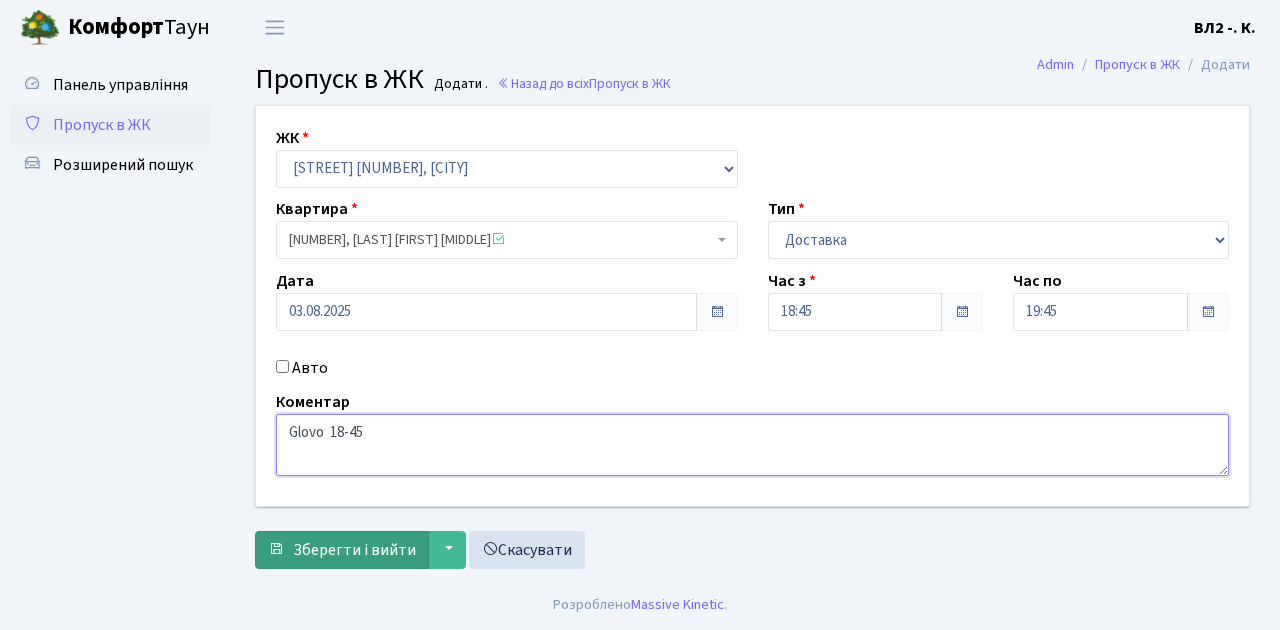 type on "Glovo  18-45" 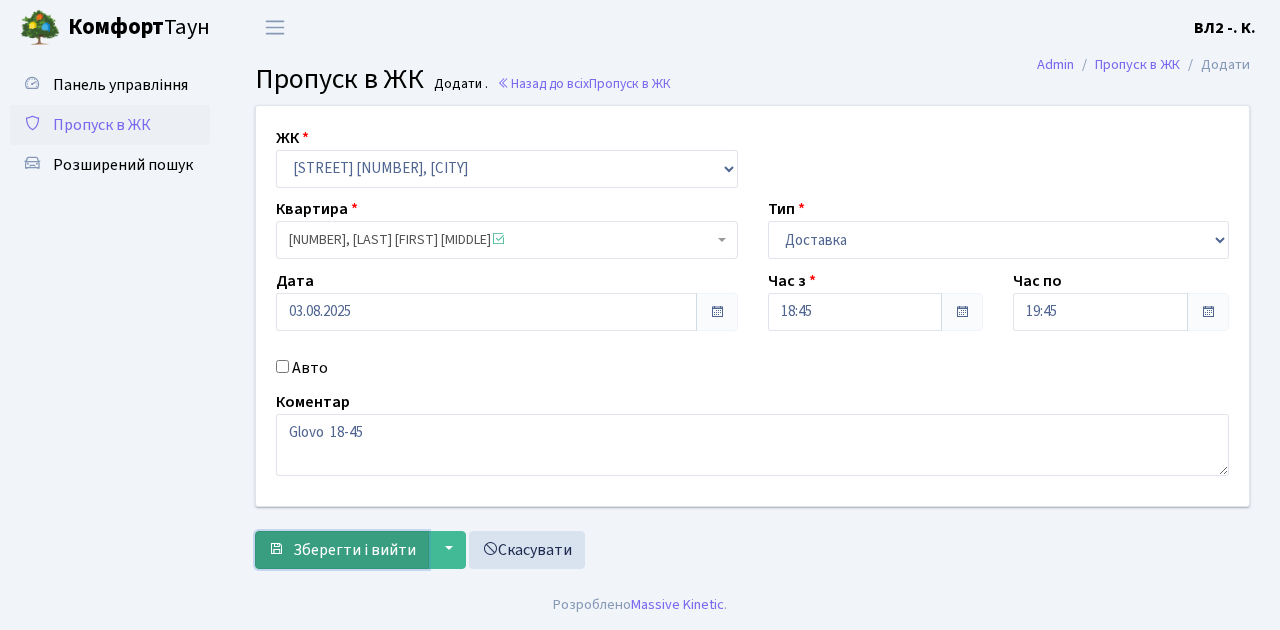 click on "Зберегти і вийти" at bounding box center (354, 550) 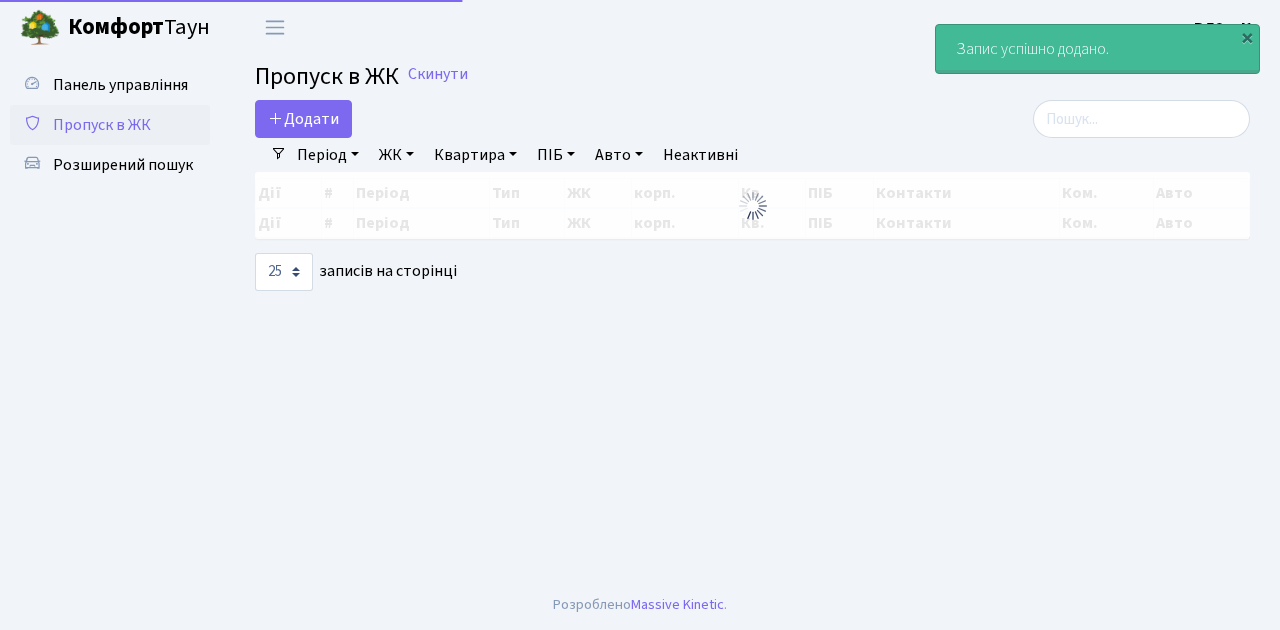 select on "25" 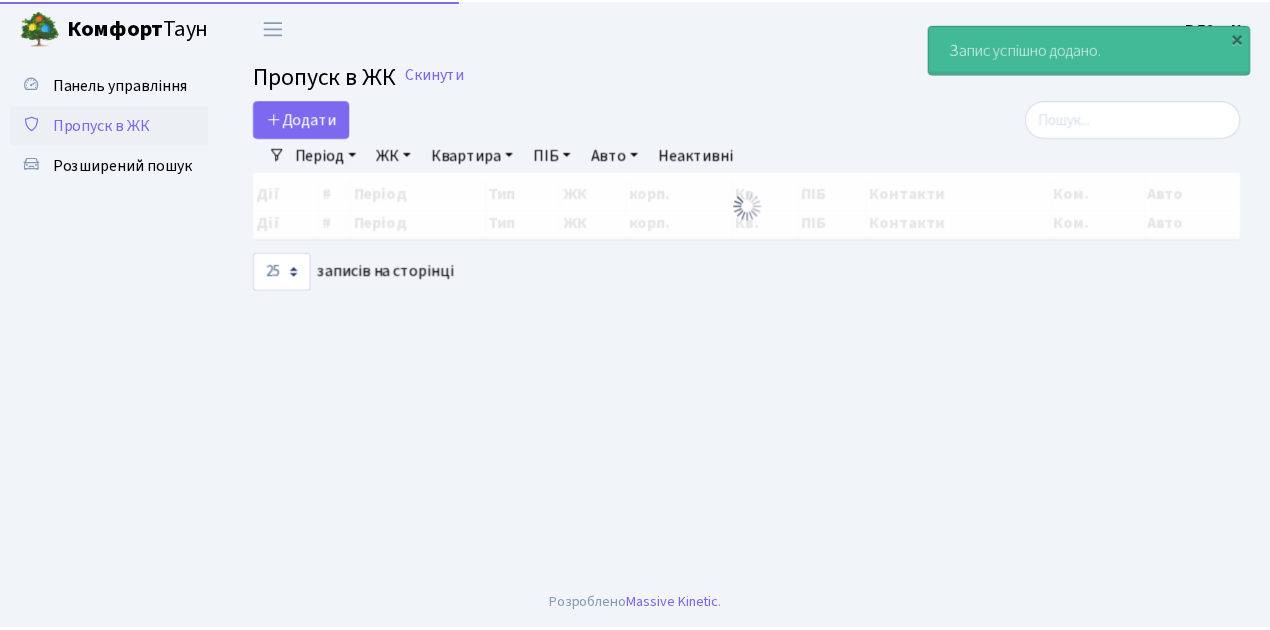 scroll, scrollTop: 0, scrollLeft: 0, axis: both 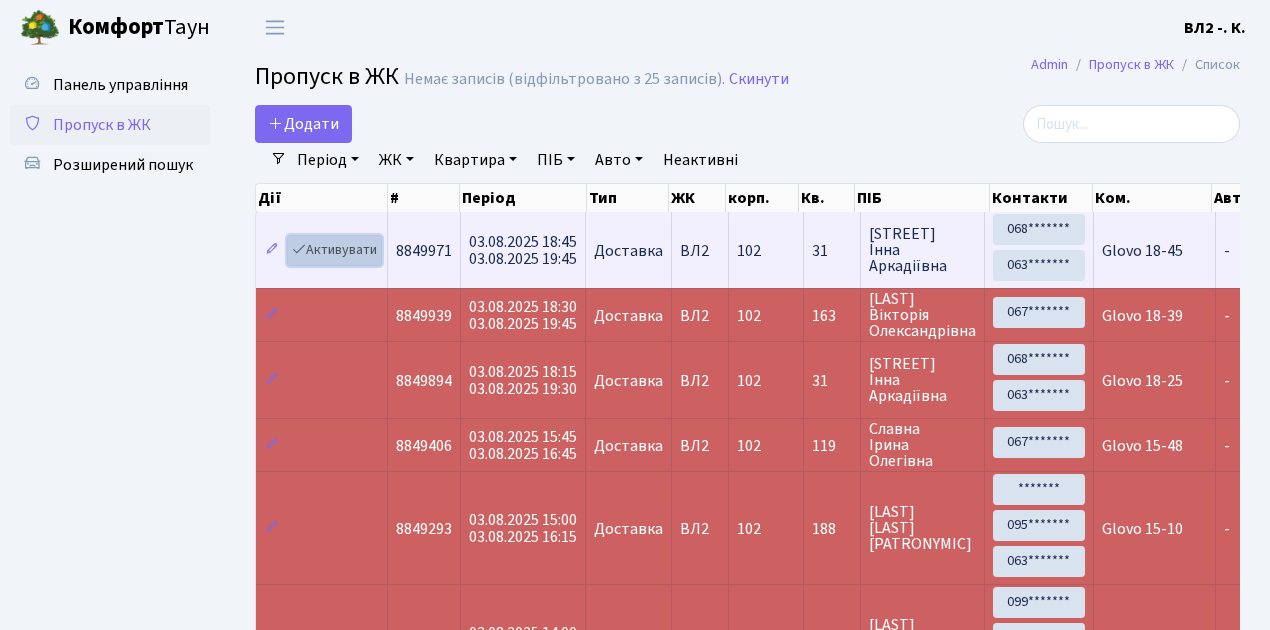 click on "Активувати" at bounding box center (334, 250) 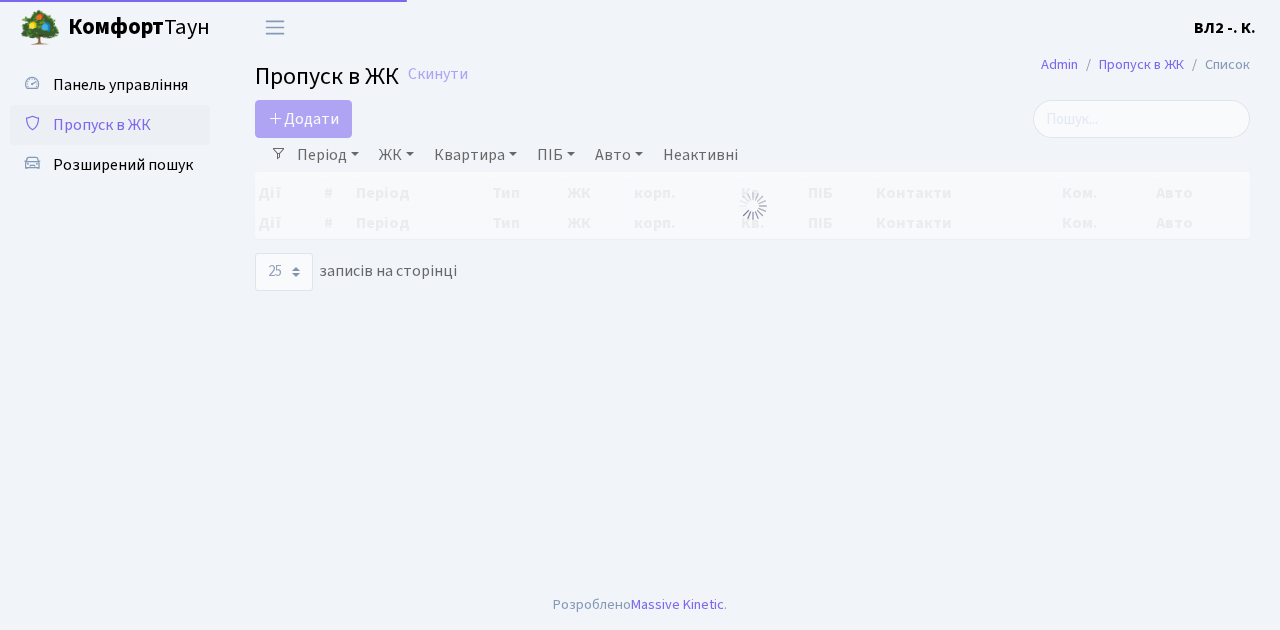 select on "25" 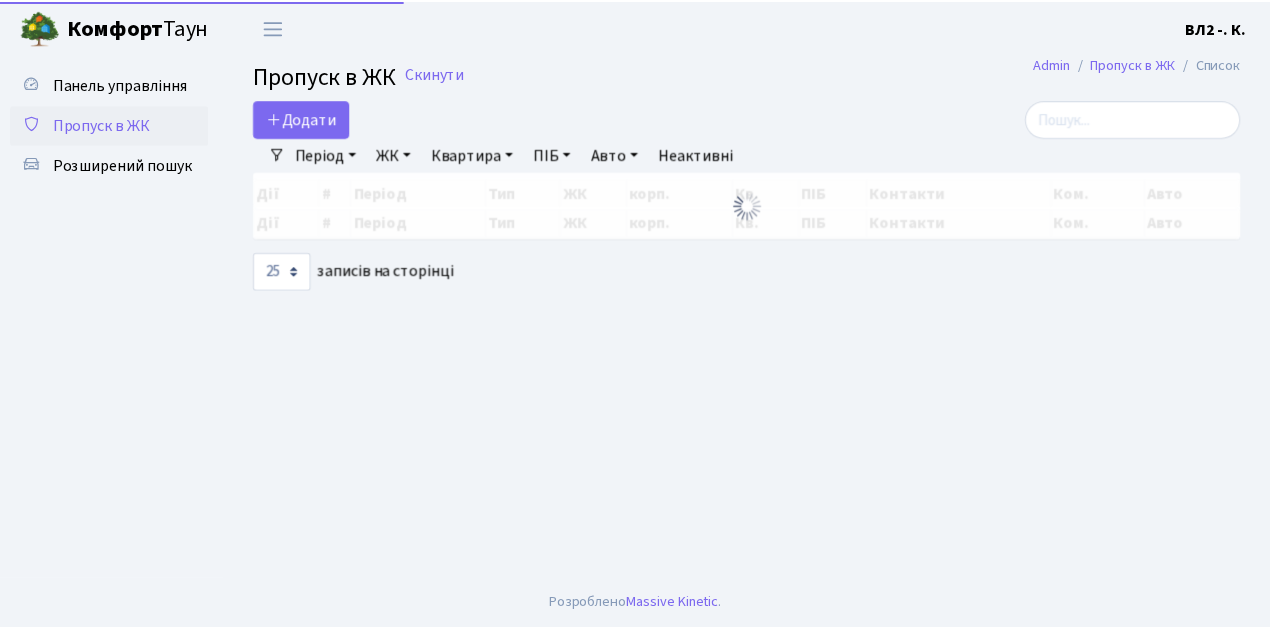 scroll, scrollTop: 0, scrollLeft: 0, axis: both 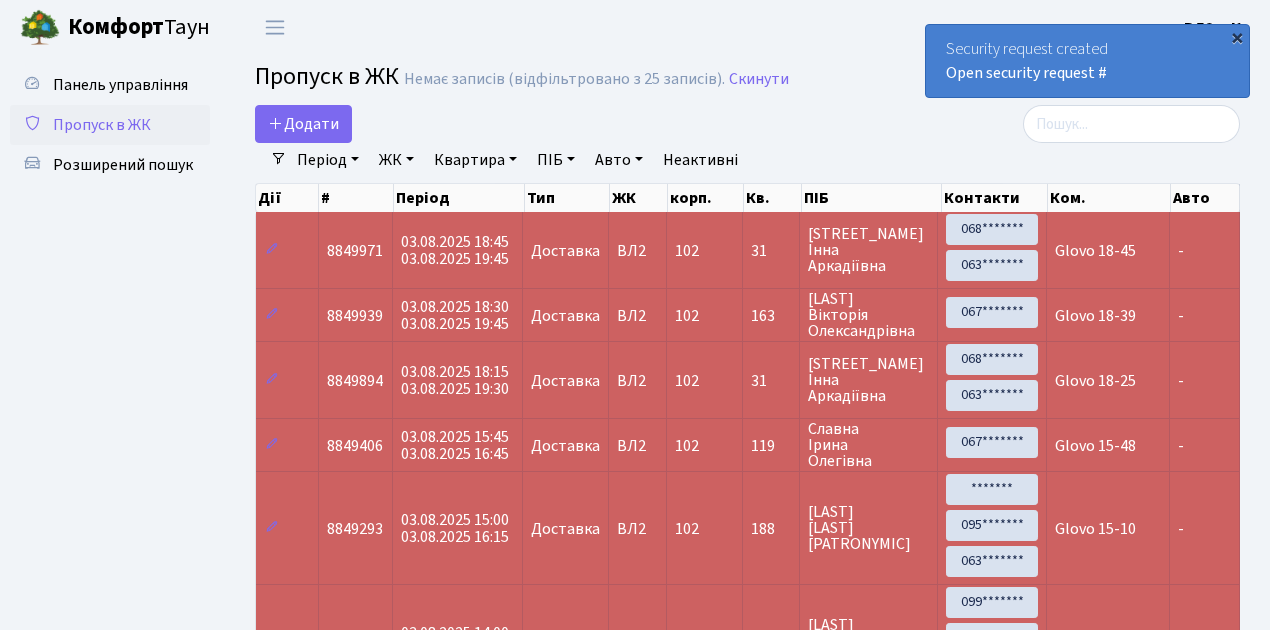 click on "×" at bounding box center (1237, 37) 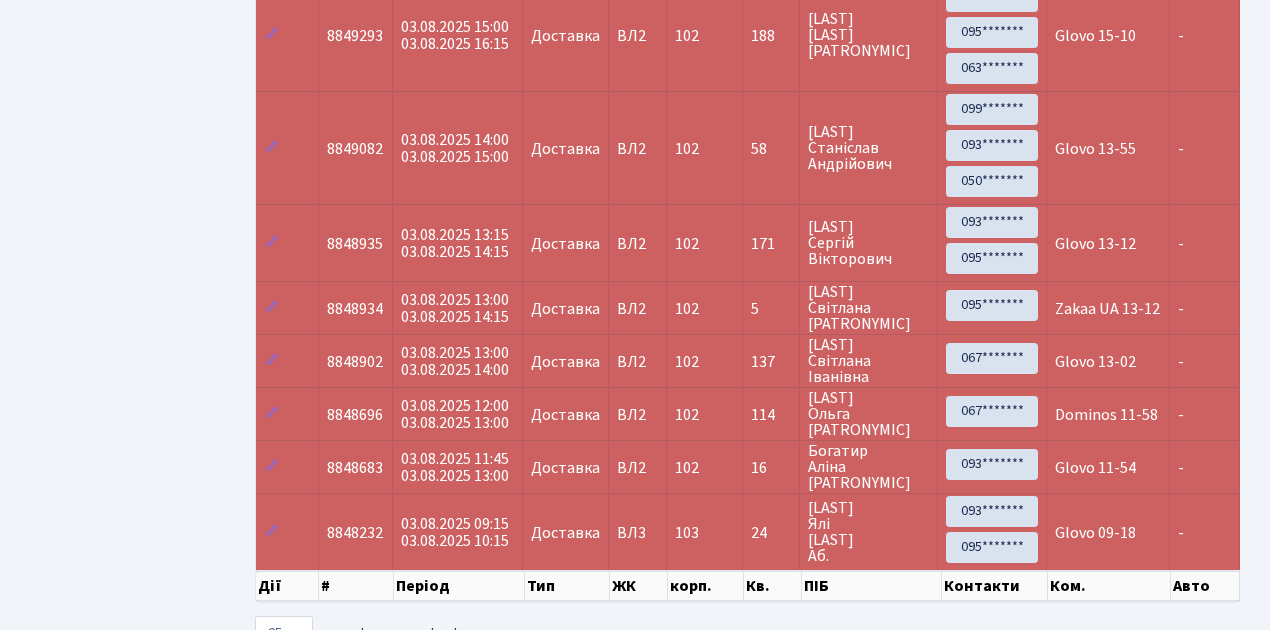 scroll, scrollTop: 533, scrollLeft: 0, axis: vertical 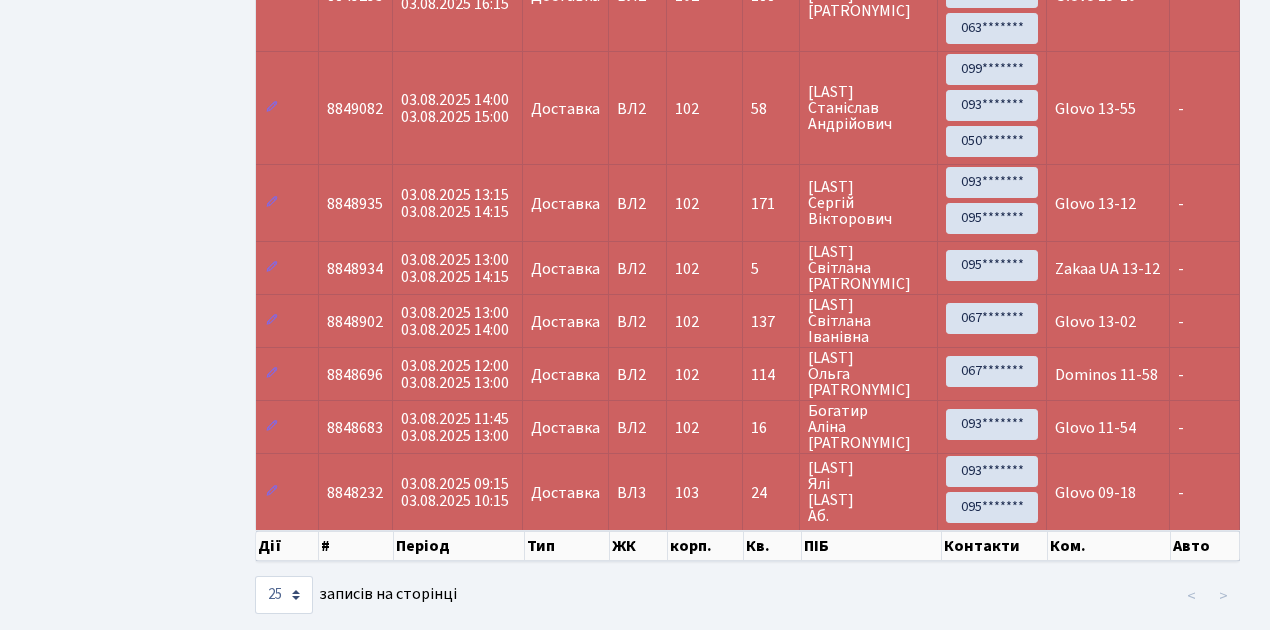 click on "Zakaa UA   13-12" at bounding box center (1108, 267) 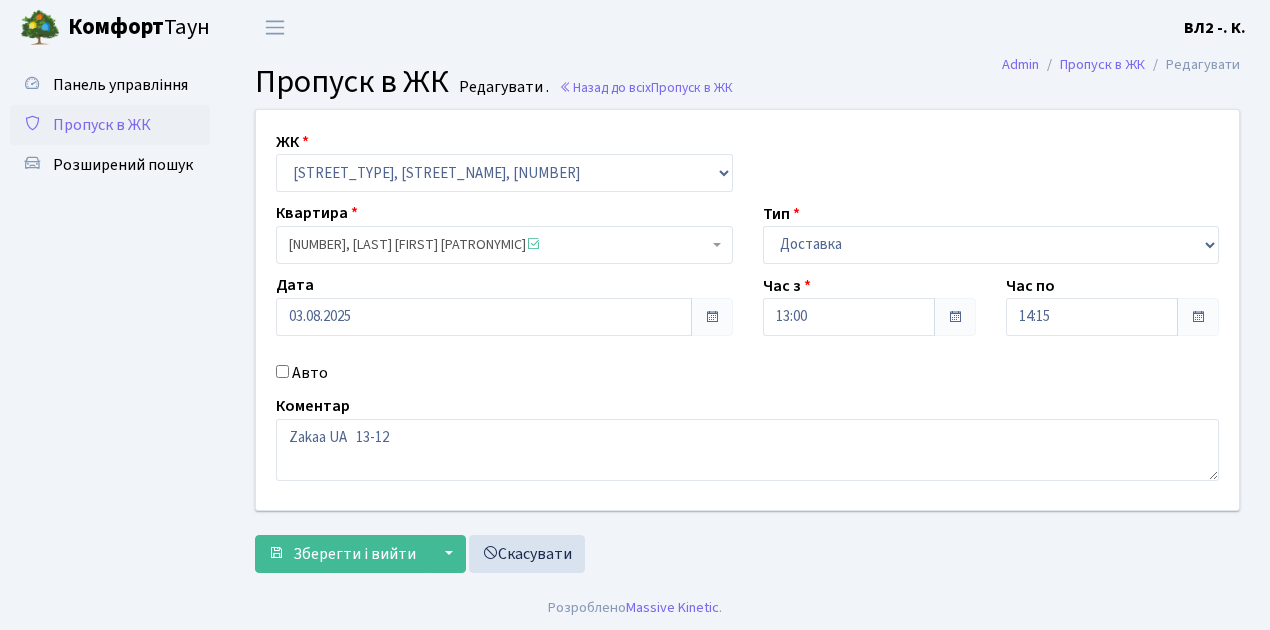 scroll, scrollTop: 0, scrollLeft: 0, axis: both 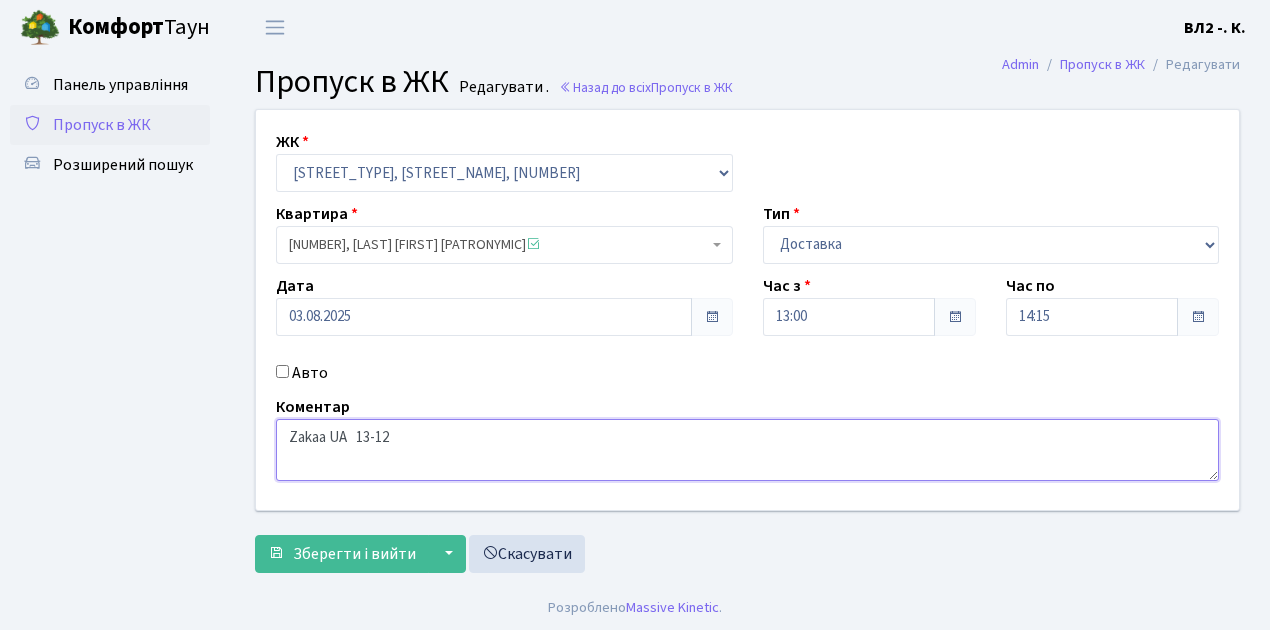 click on "Zakaa UA   13-12" at bounding box center (747, 450) 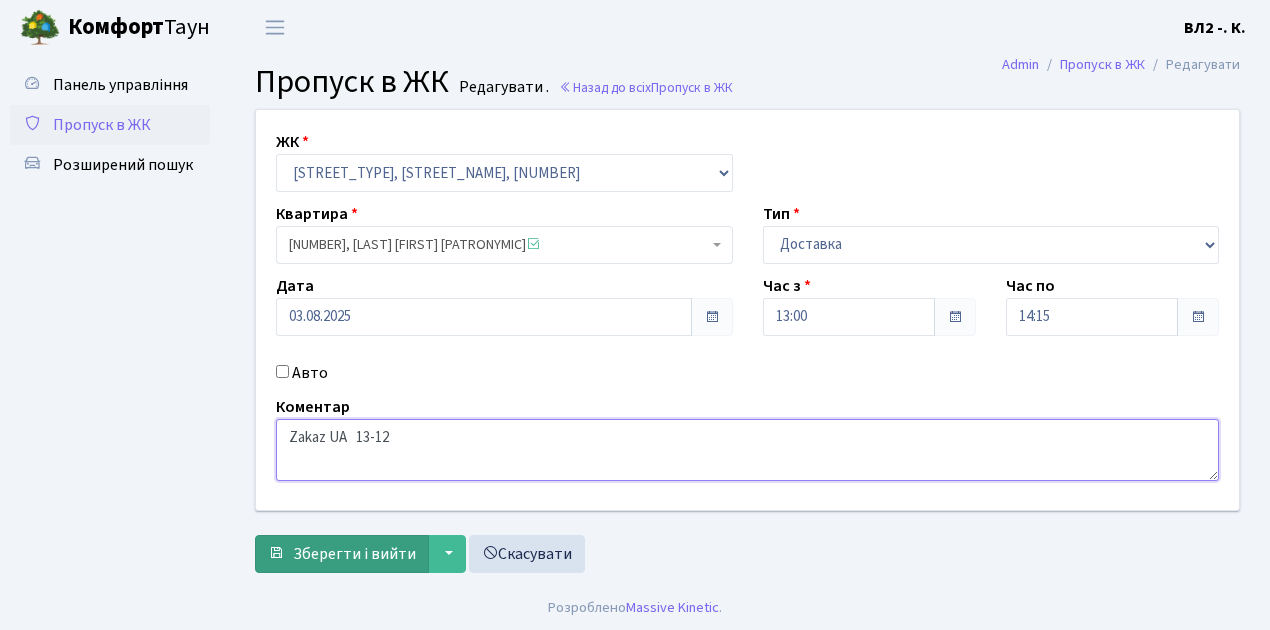 type on "Zakaz UA   13-12" 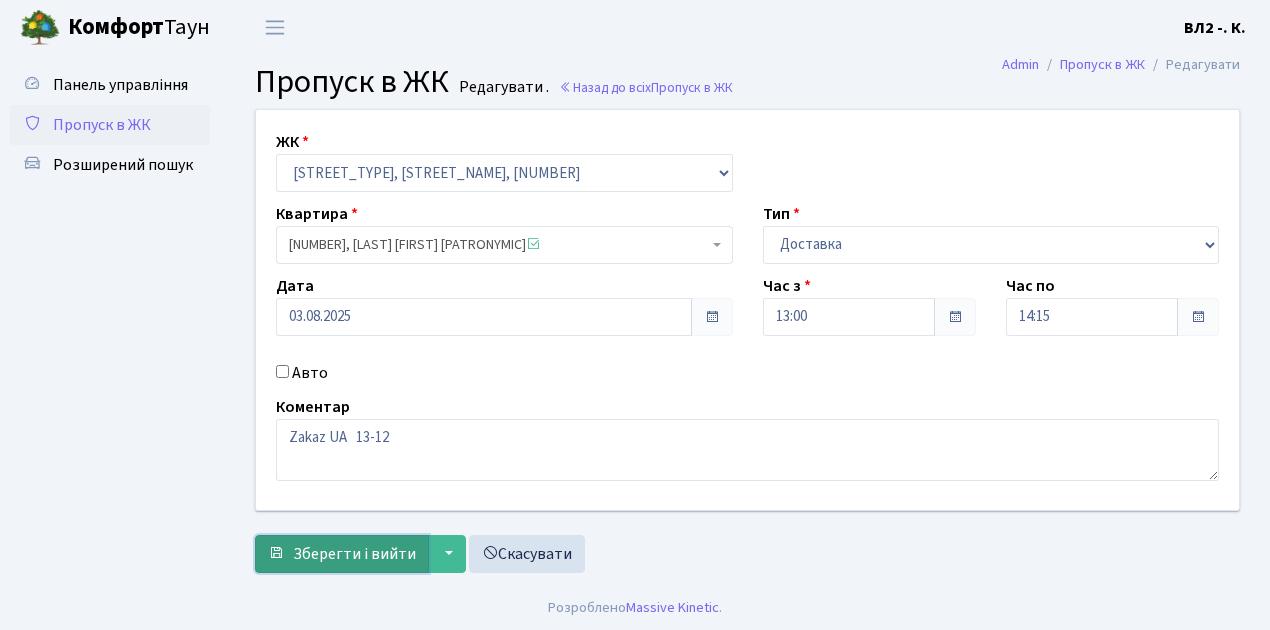 click on "Зберегти і вийти" at bounding box center [354, 554] 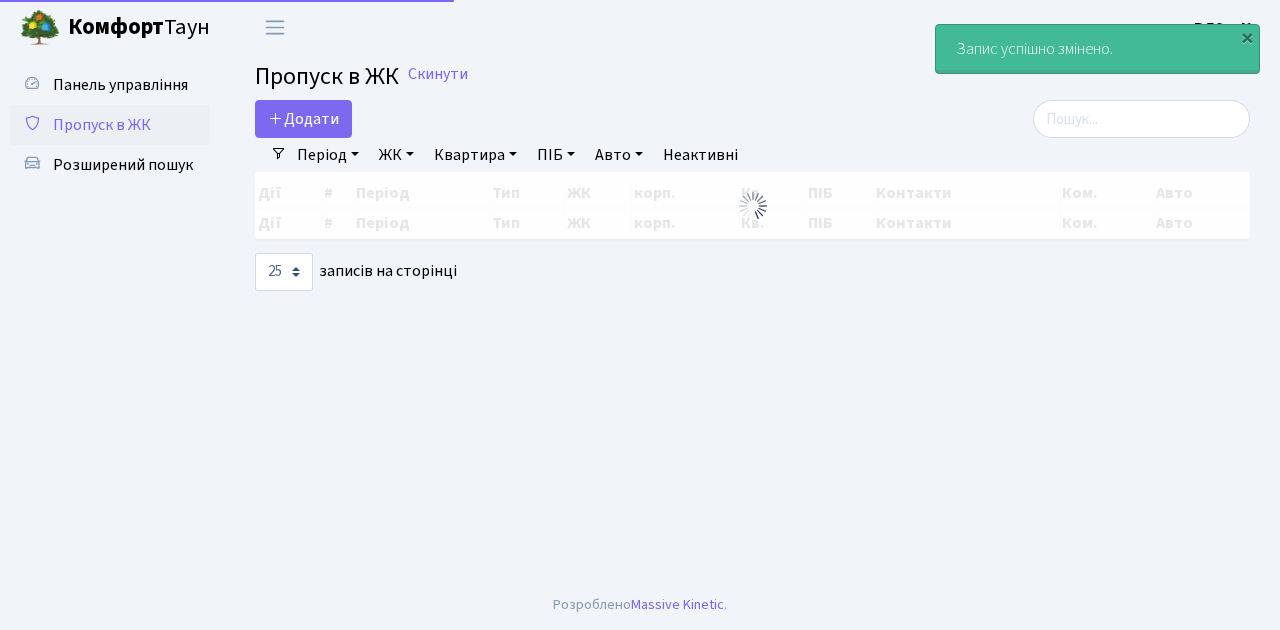 select on "25" 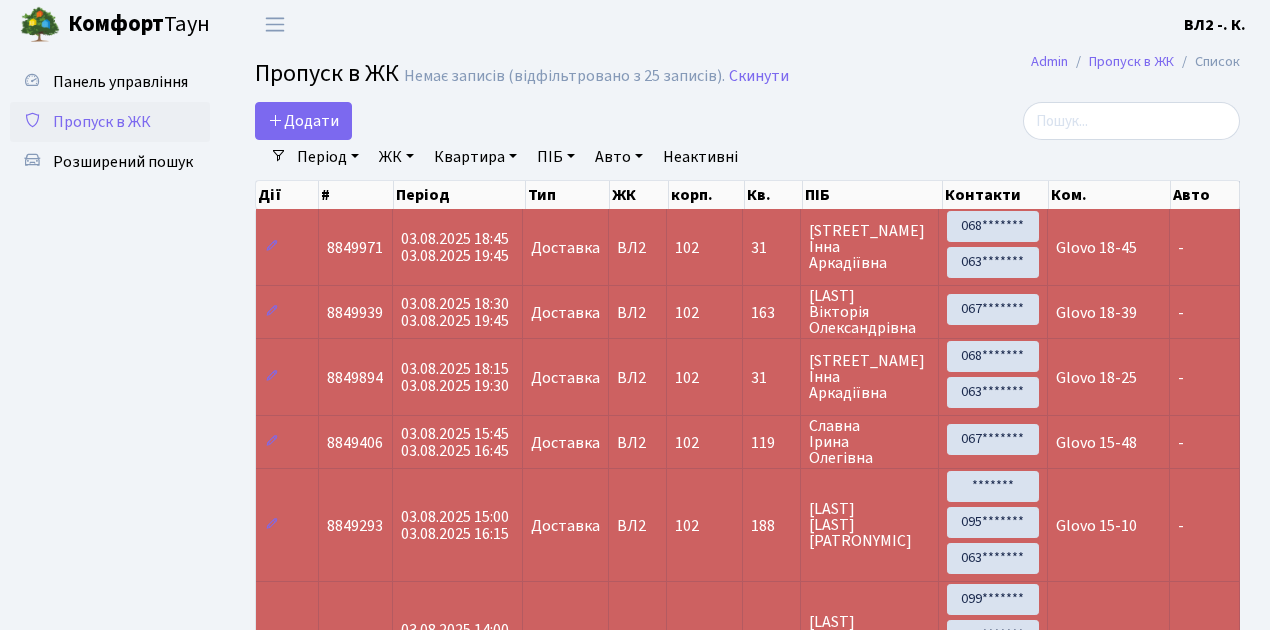scroll, scrollTop: 0, scrollLeft: 0, axis: both 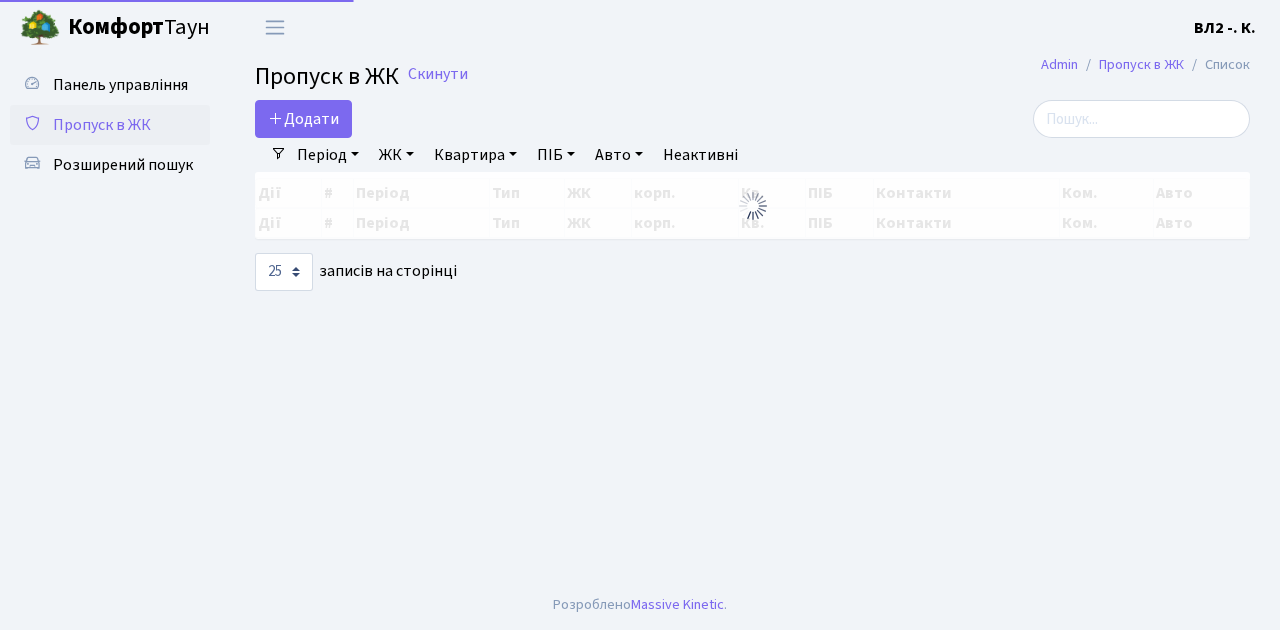 select on "25" 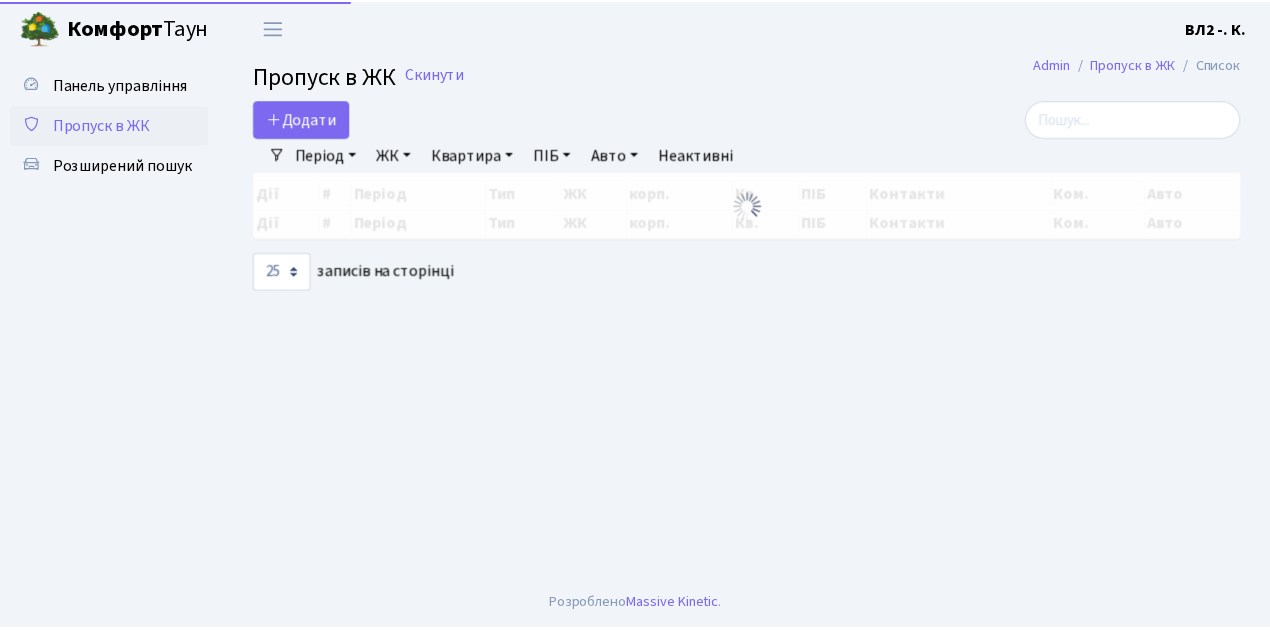scroll, scrollTop: 0, scrollLeft: 0, axis: both 